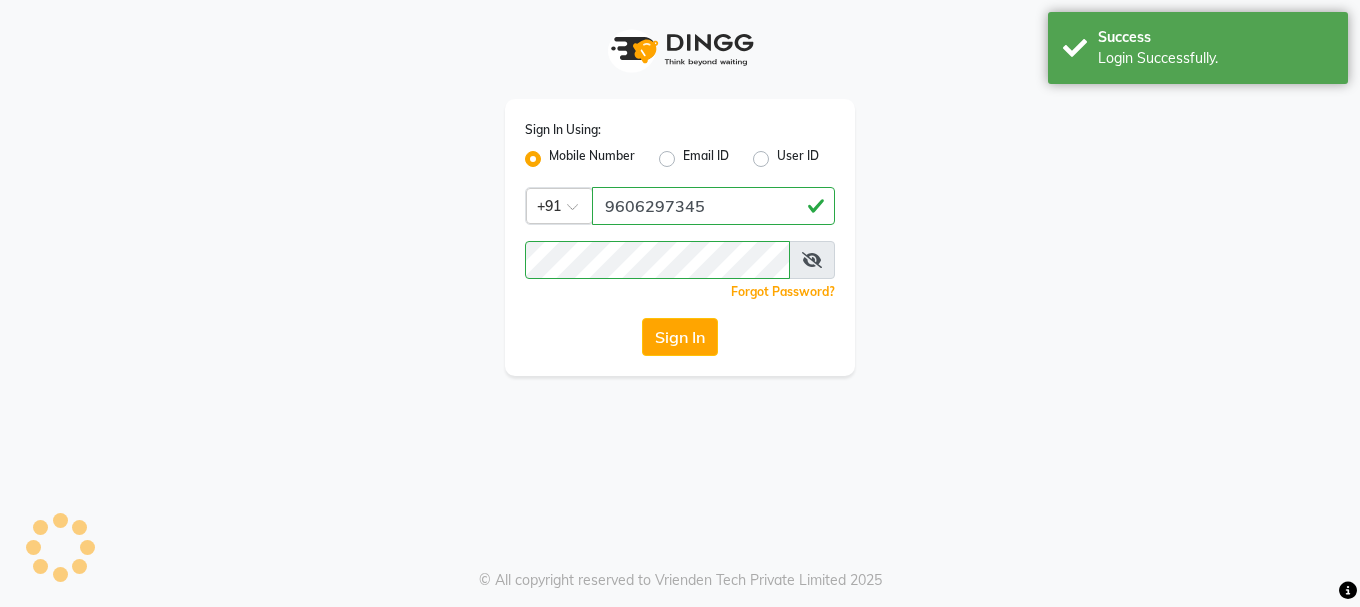 scroll, scrollTop: 0, scrollLeft: 0, axis: both 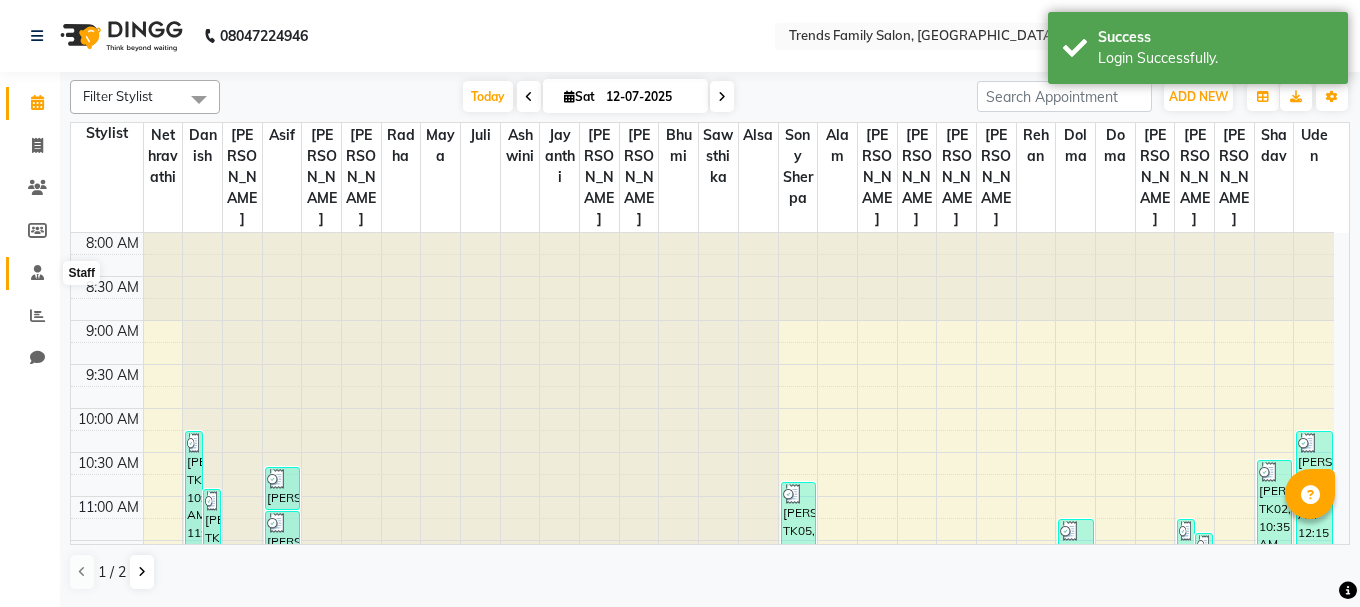 click 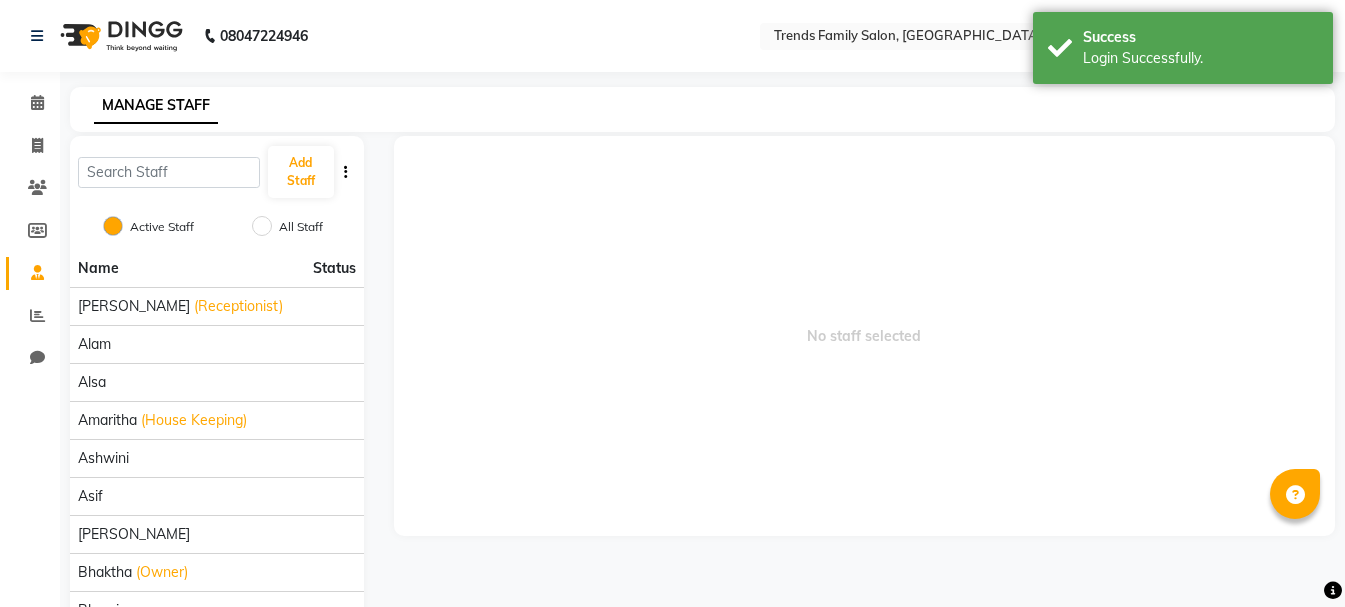 click 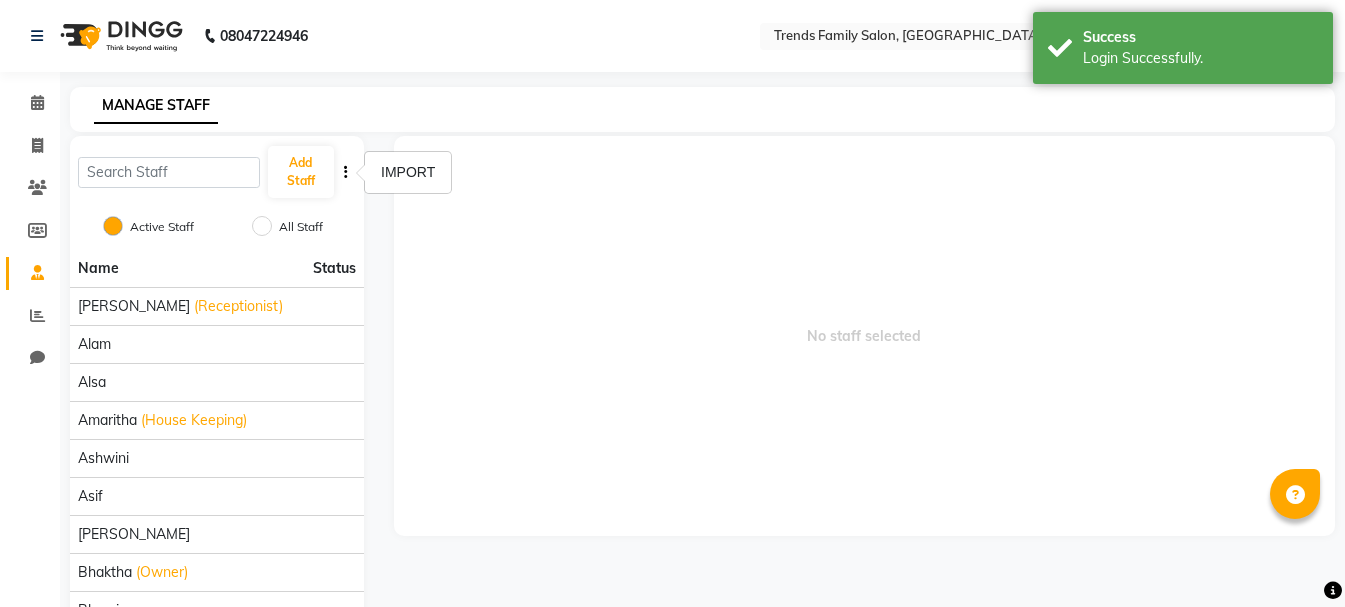 click 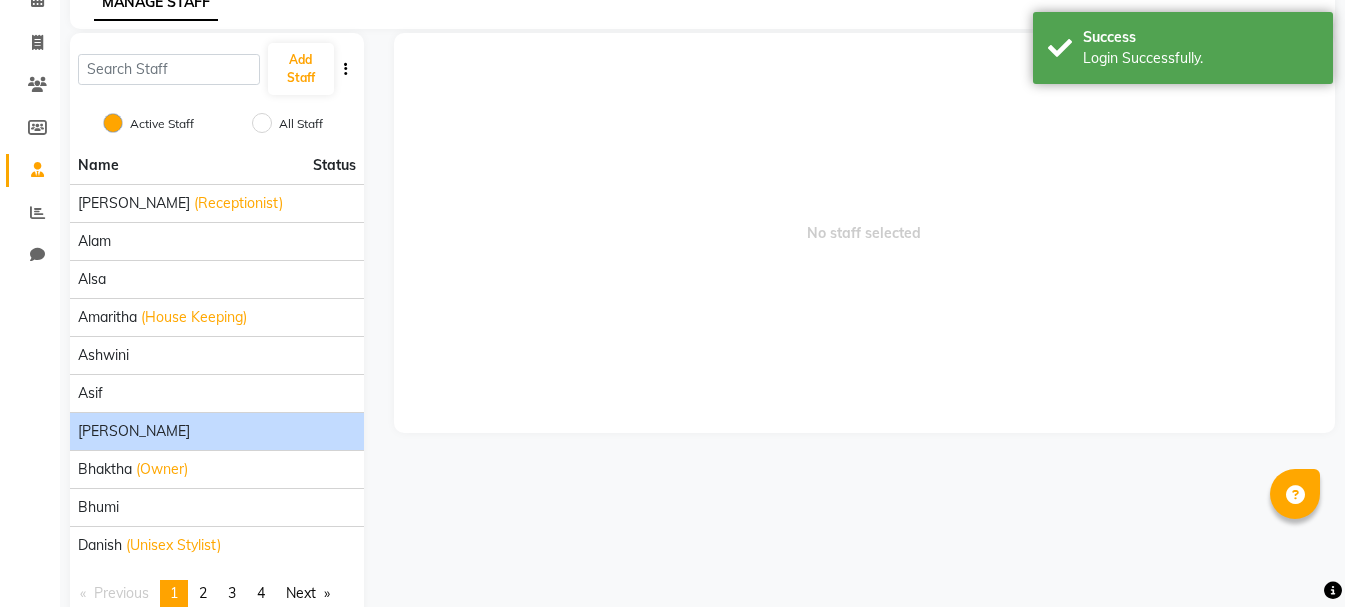scroll, scrollTop: 149, scrollLeft: 0, axis: vertical 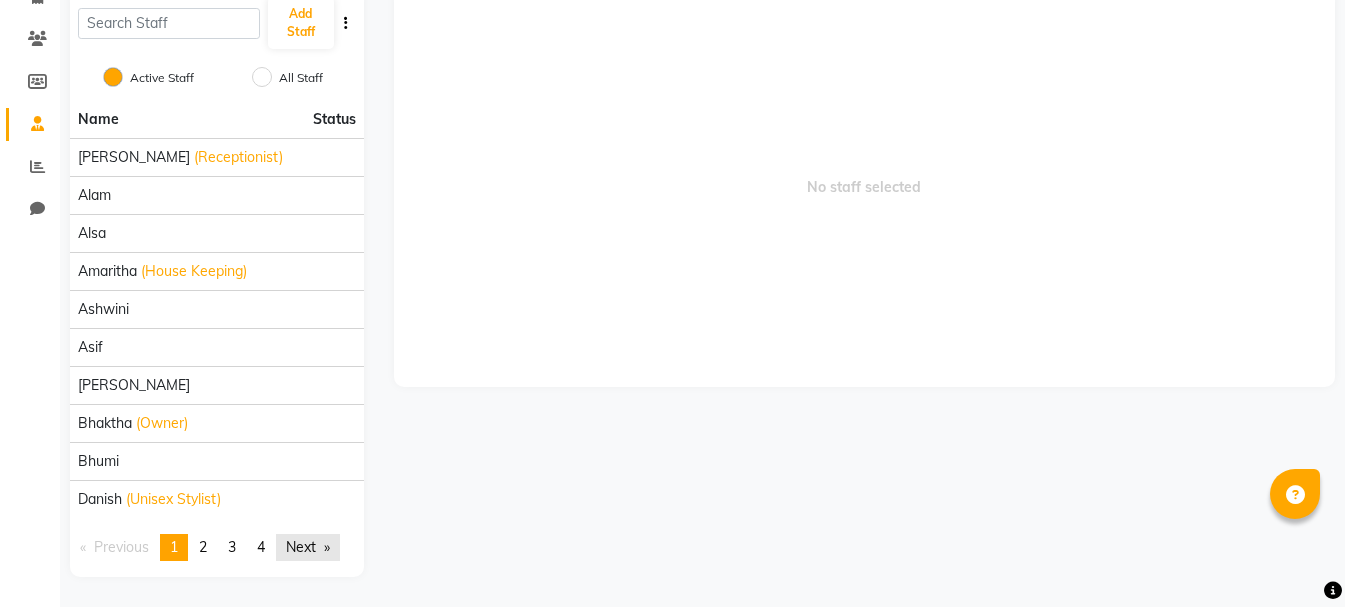 click on "Next  page" at bounding box center (308, 547) 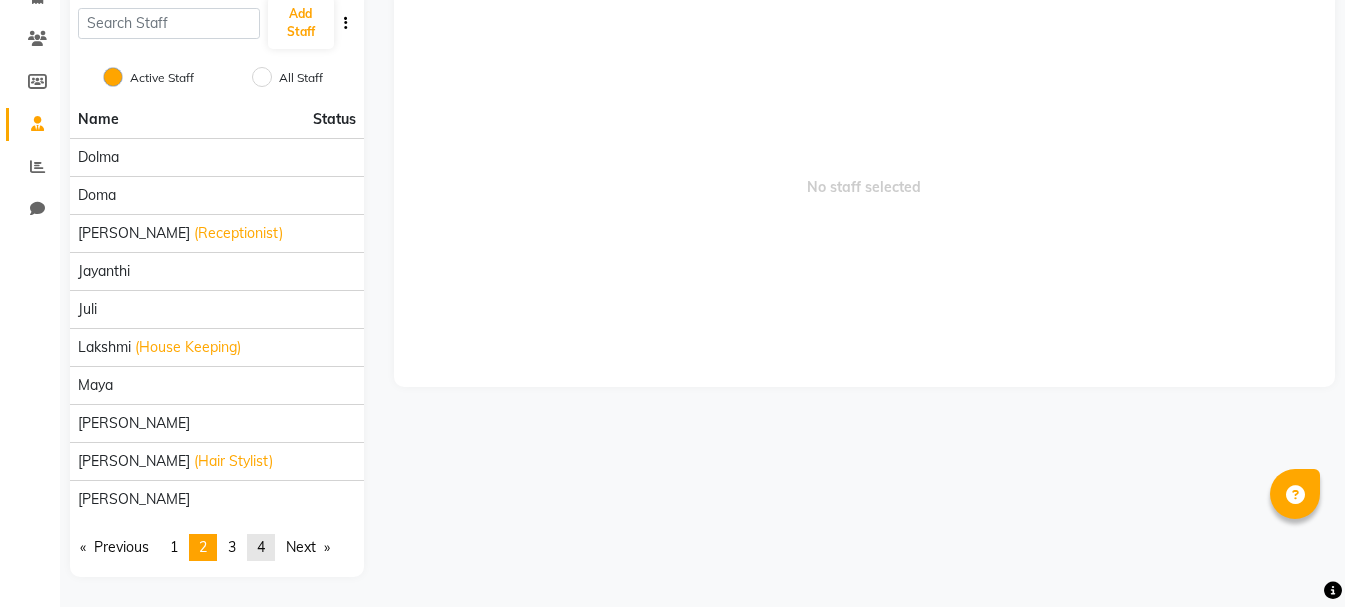click on "page  4" at bounding box center [261, 547] 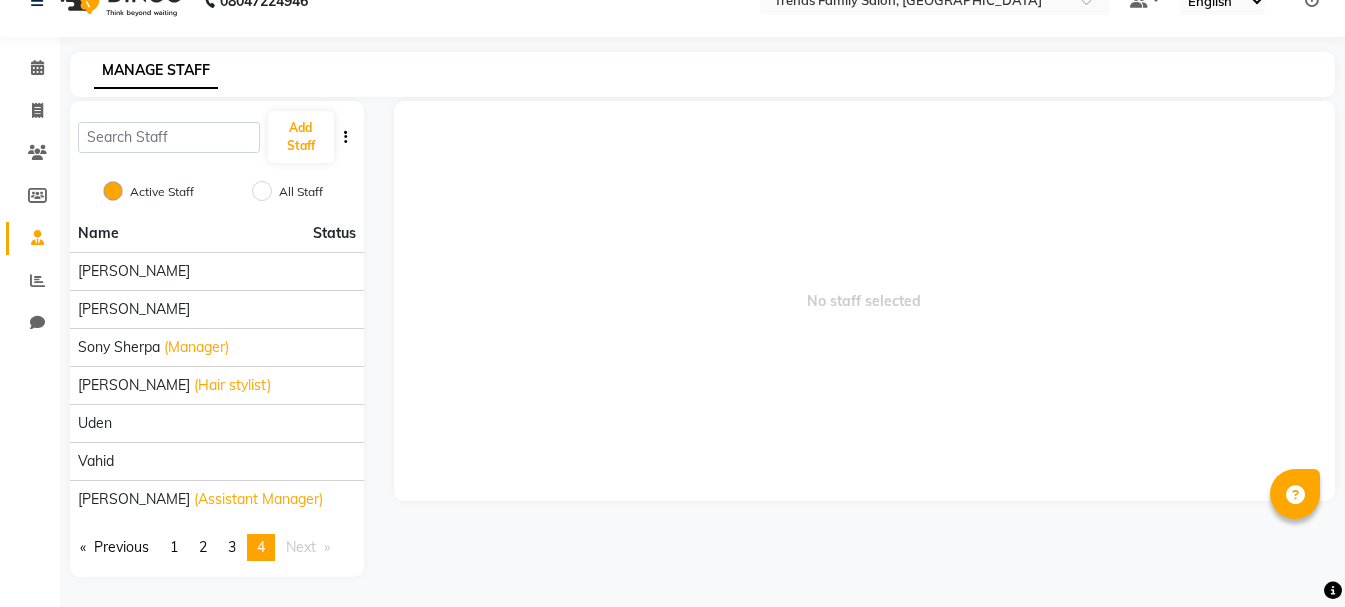 scroll, scrollTop: 35, scrollLeft: 0, axis: vertical 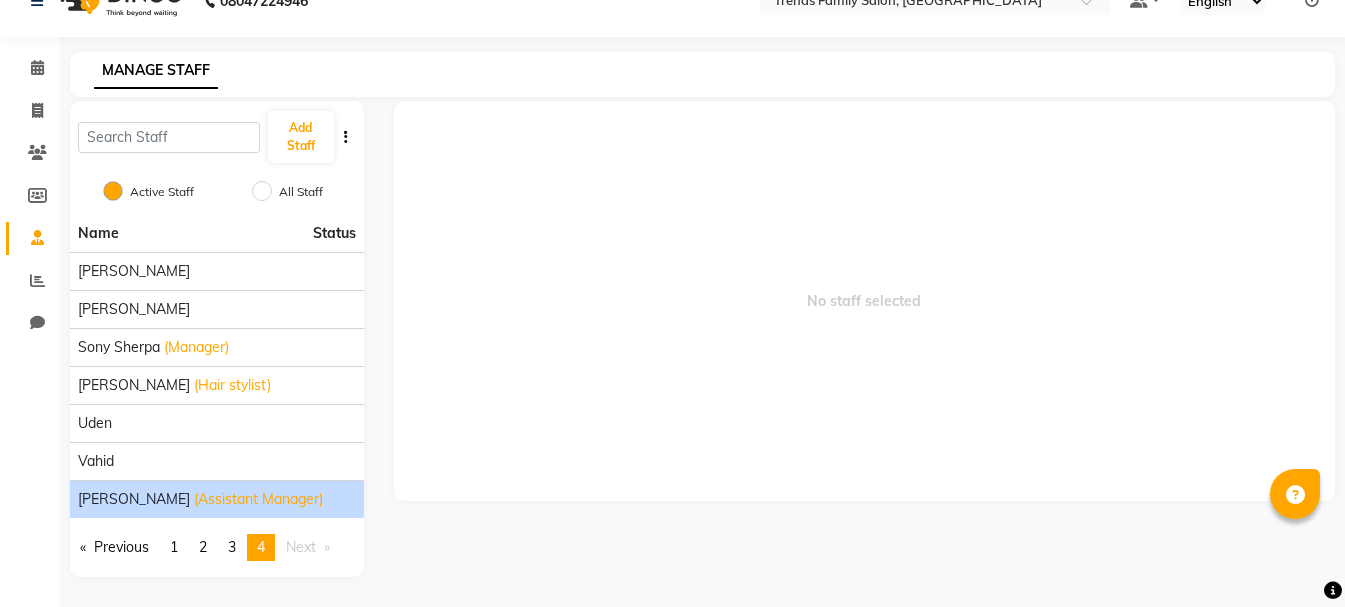 click on "(Assistant Manager)" 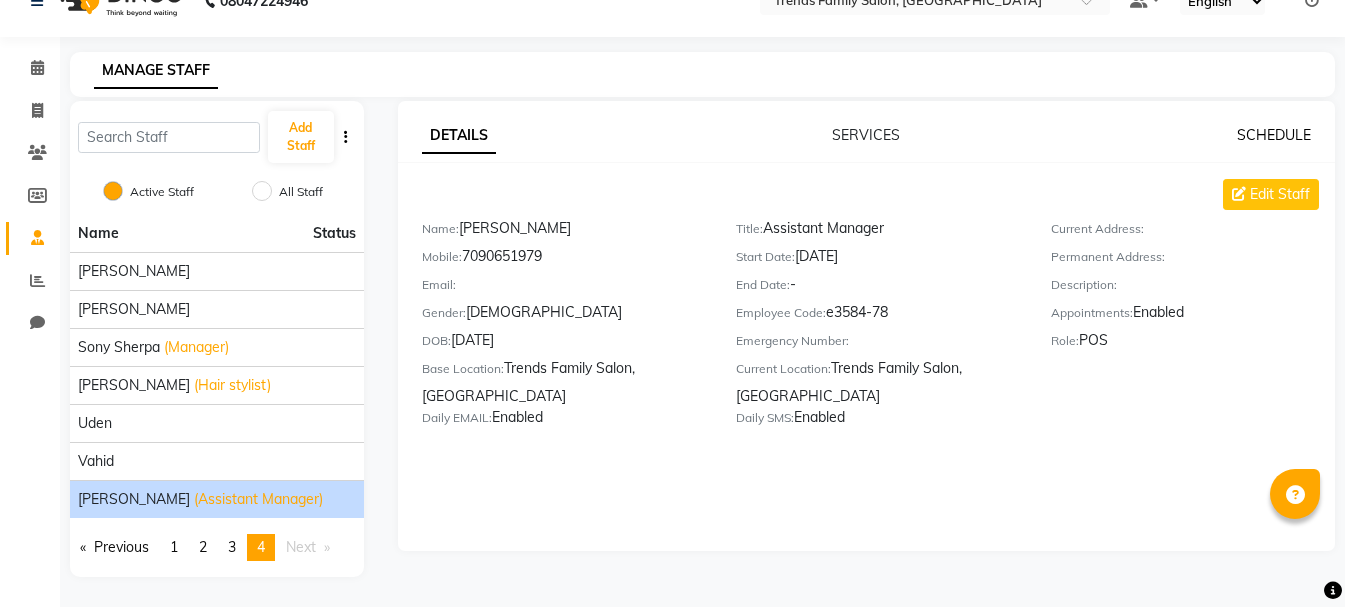 click on "SCHEDULE" 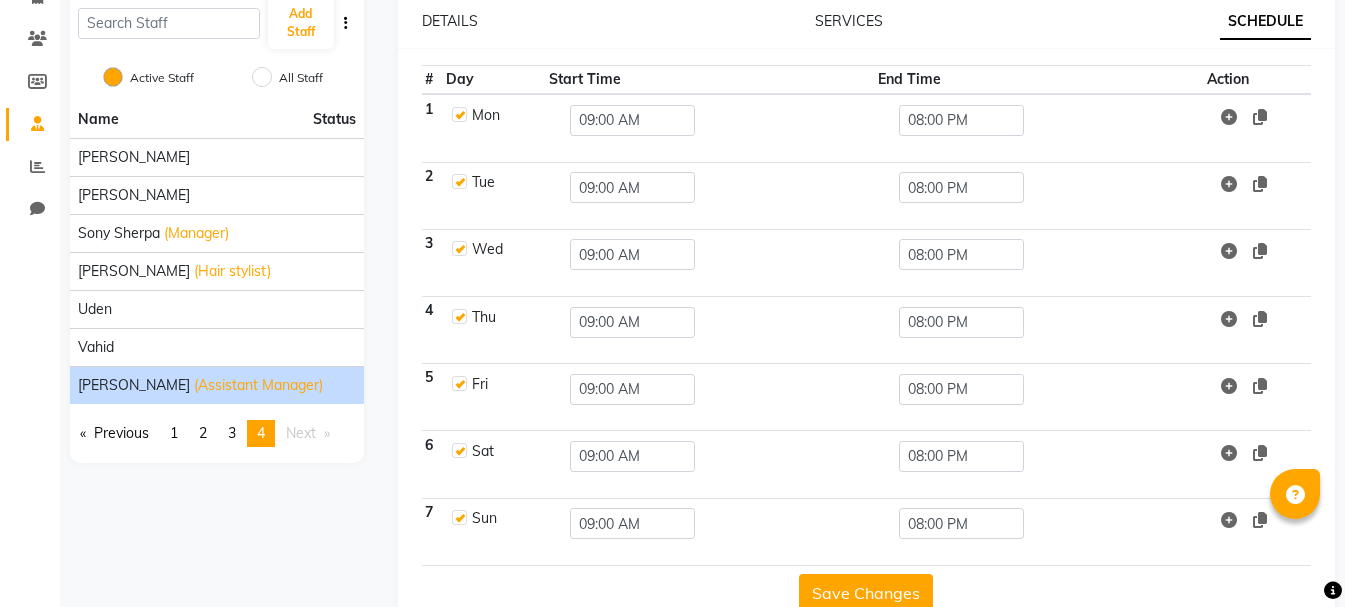 click on "DETAILS SERVICES SCHEDULE # Day Start Time End Time Action 1 Mon 09:00 AM 08:00 PM 2 Tue 09:00 AM 08:00 PM 3 Wed 09:00 AM 08:00 PM 4 Thu 09:00 AM 08:00 PM 5 Fri 09:00 AM 08:00 PM 6 Sat 09:00 AM 08:00 PM 7 Sun 09:00 AM 08:00 PM  Save Changes" 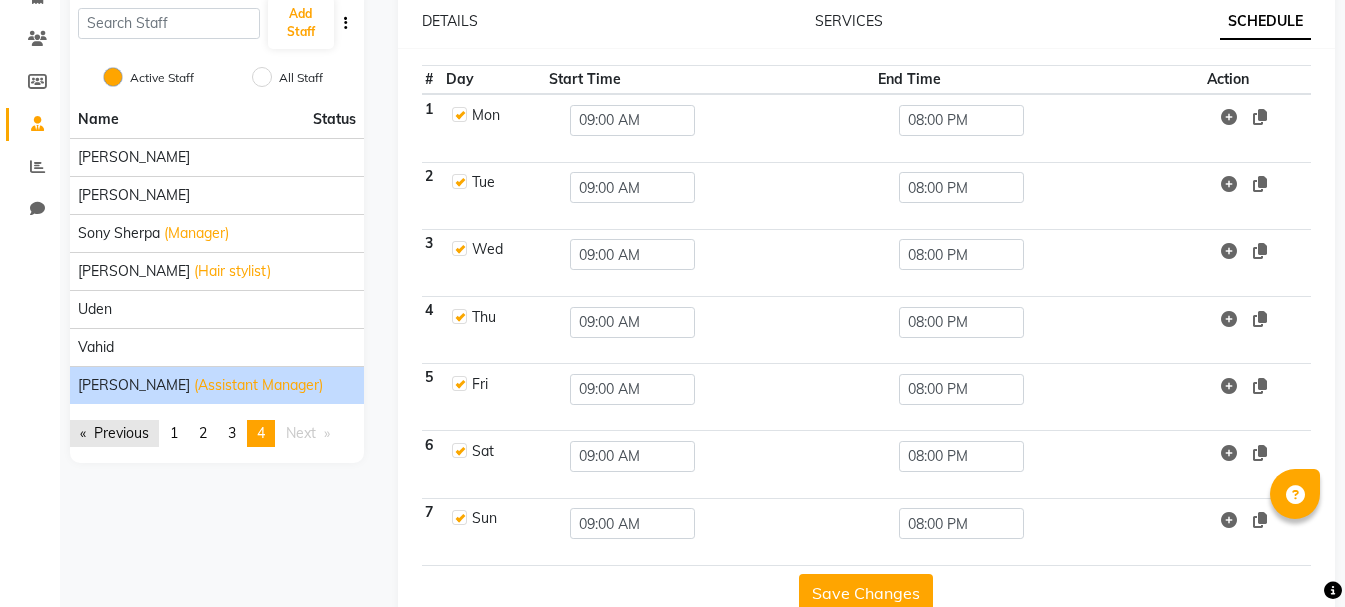 click on "Previous  page" at bounding box center (114, 433) 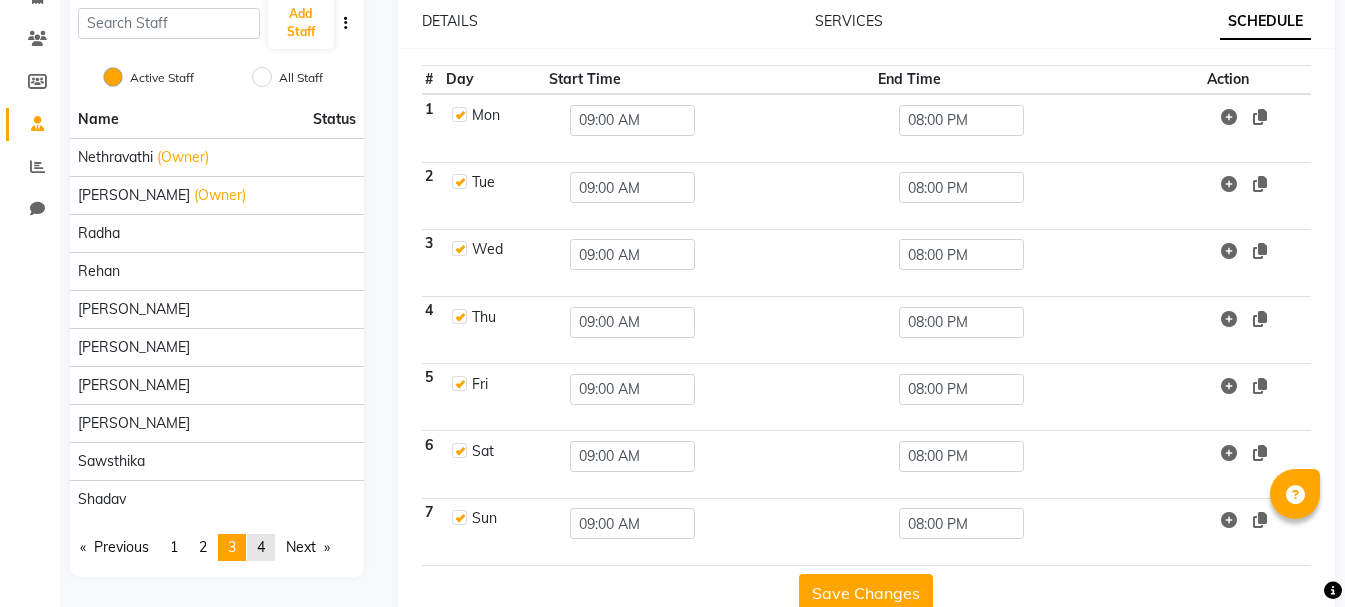 click on "4" at bounding box center [261, 547] 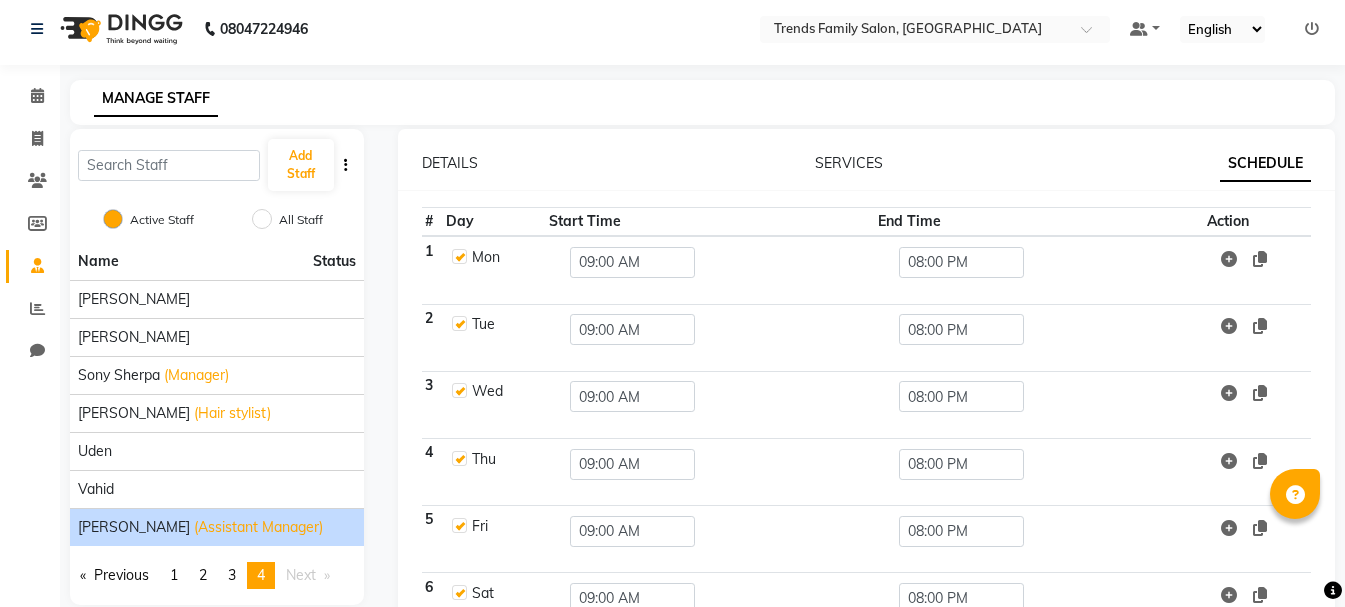 scroll, scrollTop: 0, scrollLeft: 0, axis: both 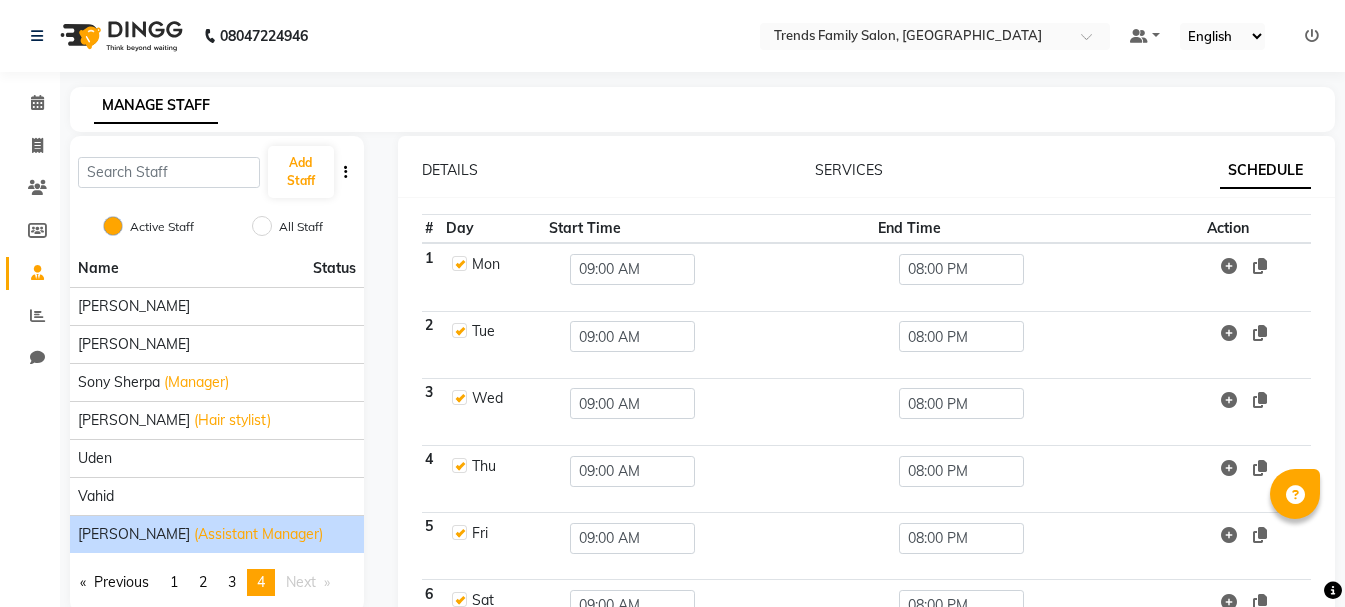 click on "DETAILS SERVICES SCHEDULE" 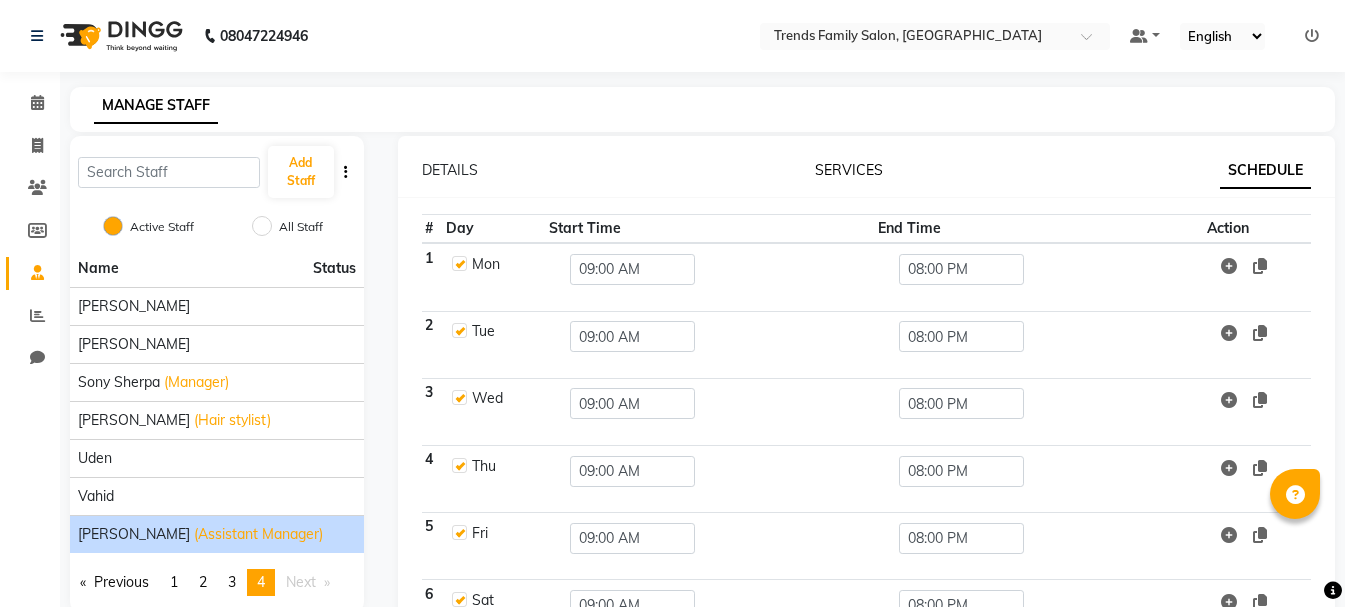 click on "SERVICES" 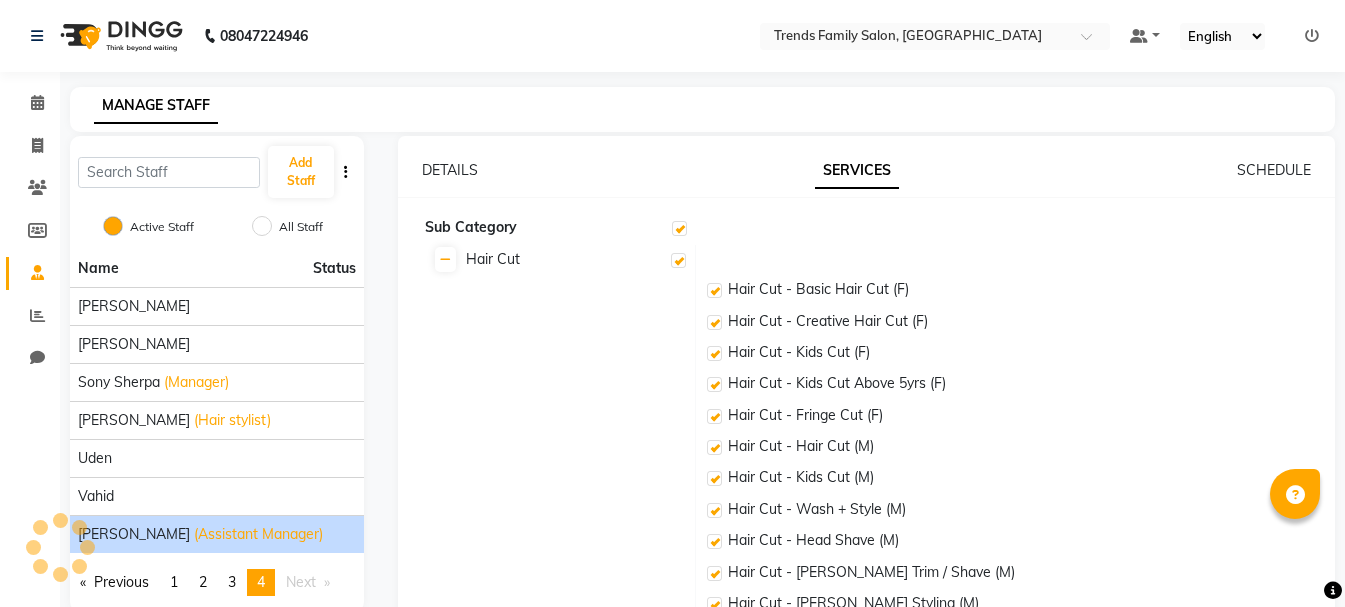 checkbox on "true" 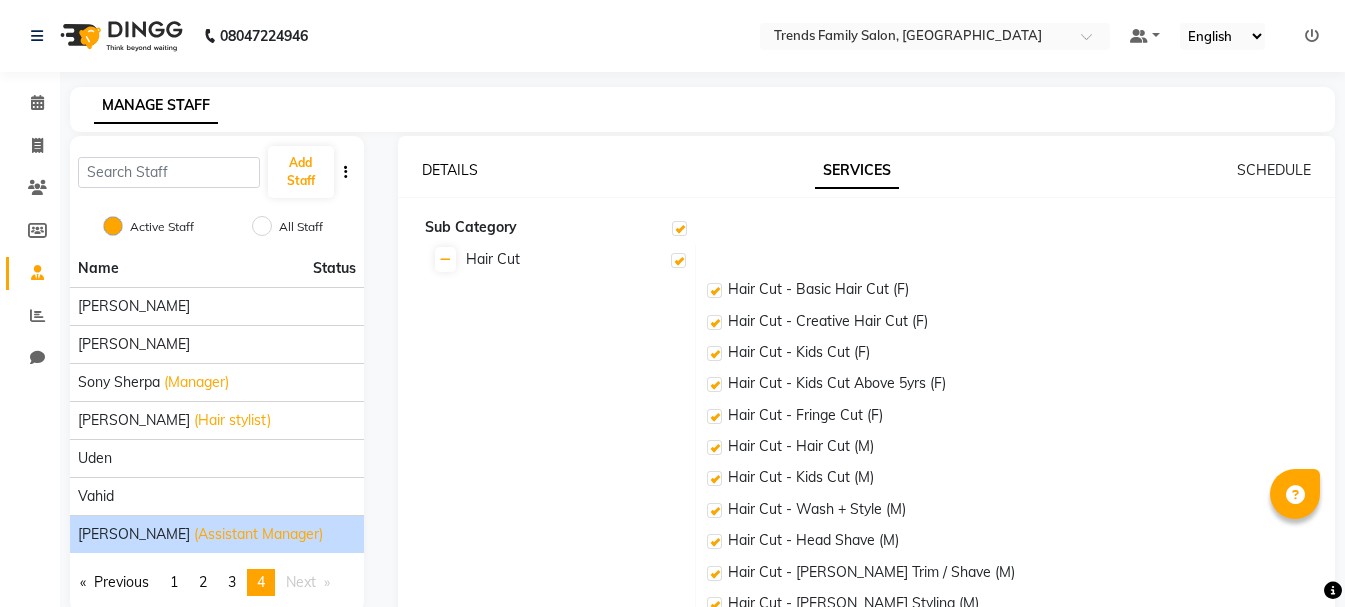 click on "DETAILS" 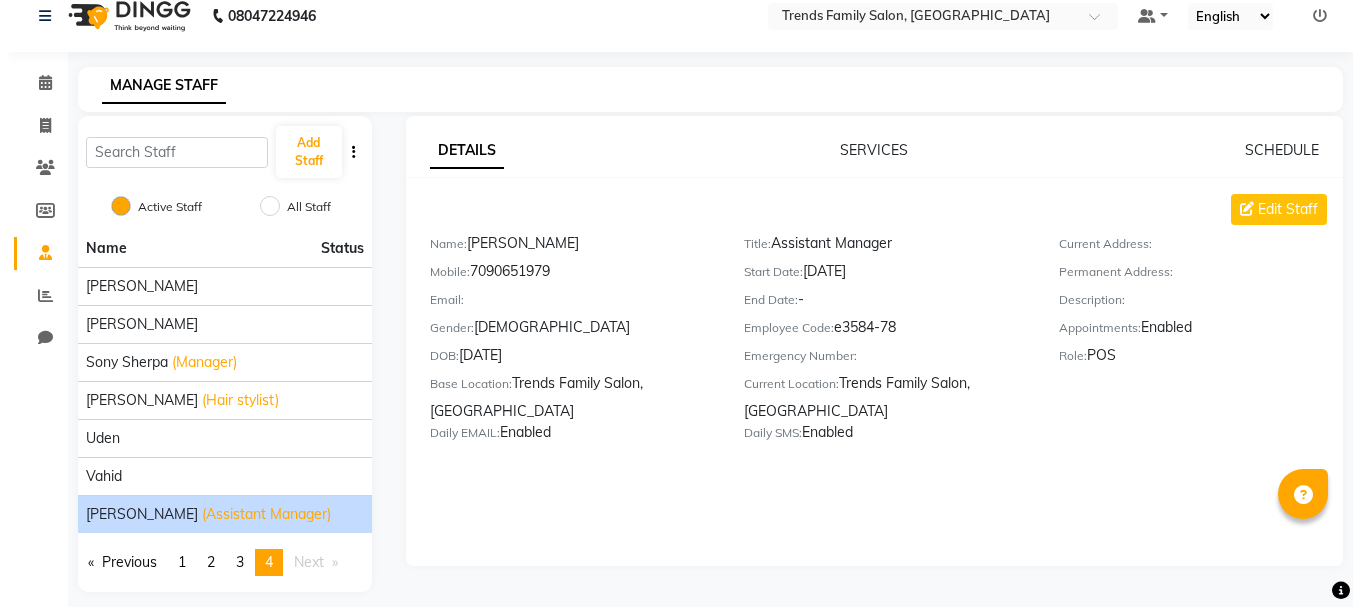 scroll, scrollTop: 35, scrollLeft: 0, axis: vertical 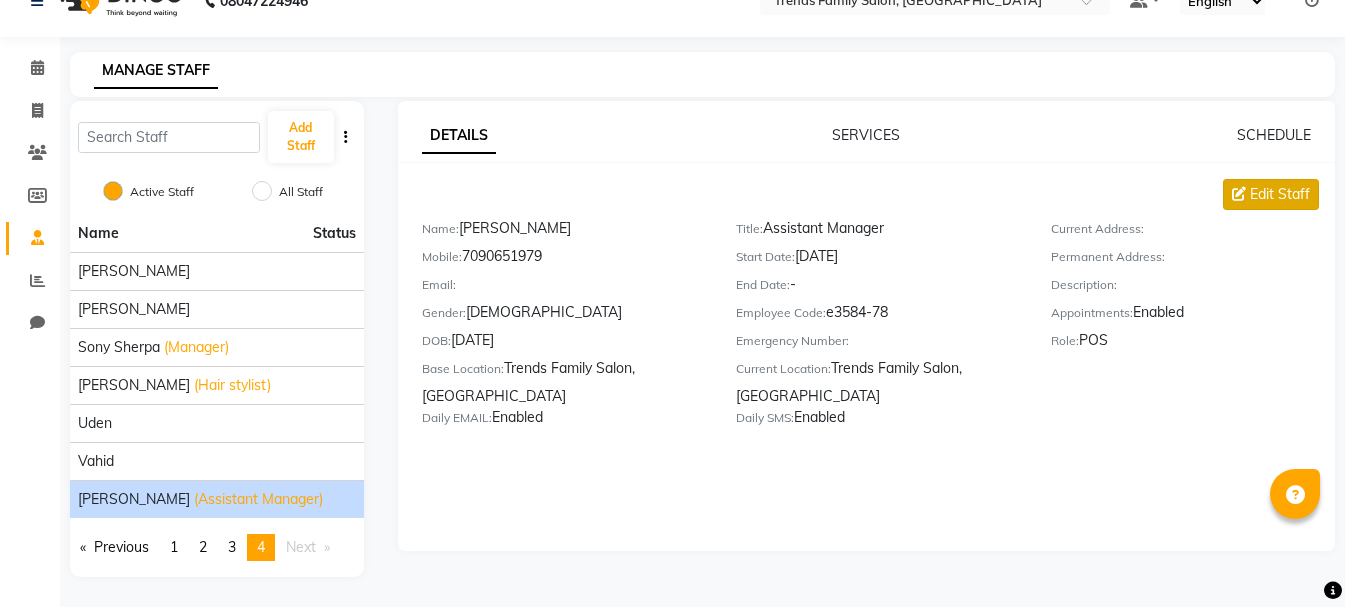 click on "Edit Staff" 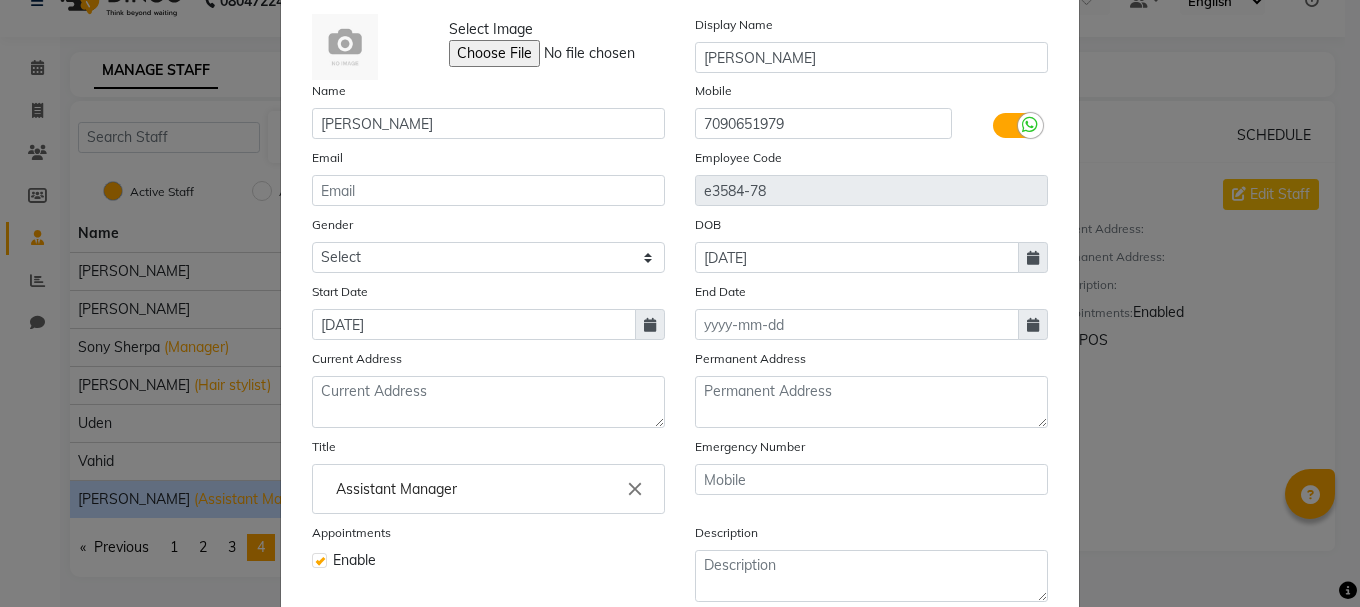 scroll, scrollTop: 275, scrollLeft: 0, axis: vertical 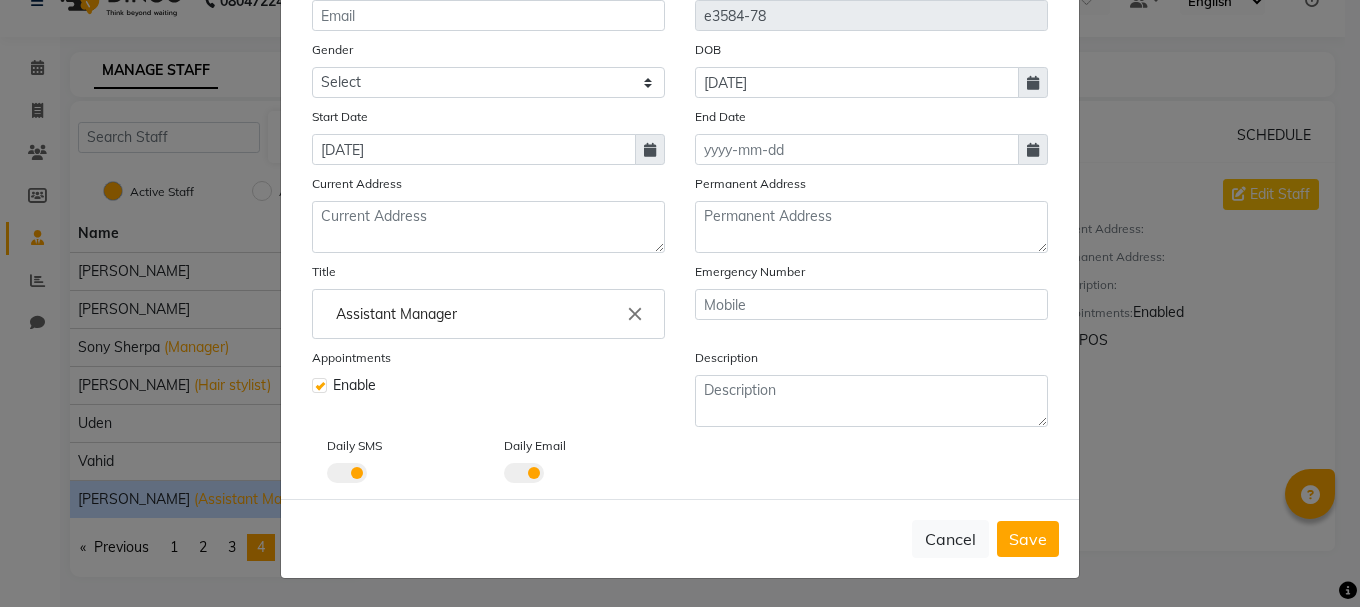 click on "close" 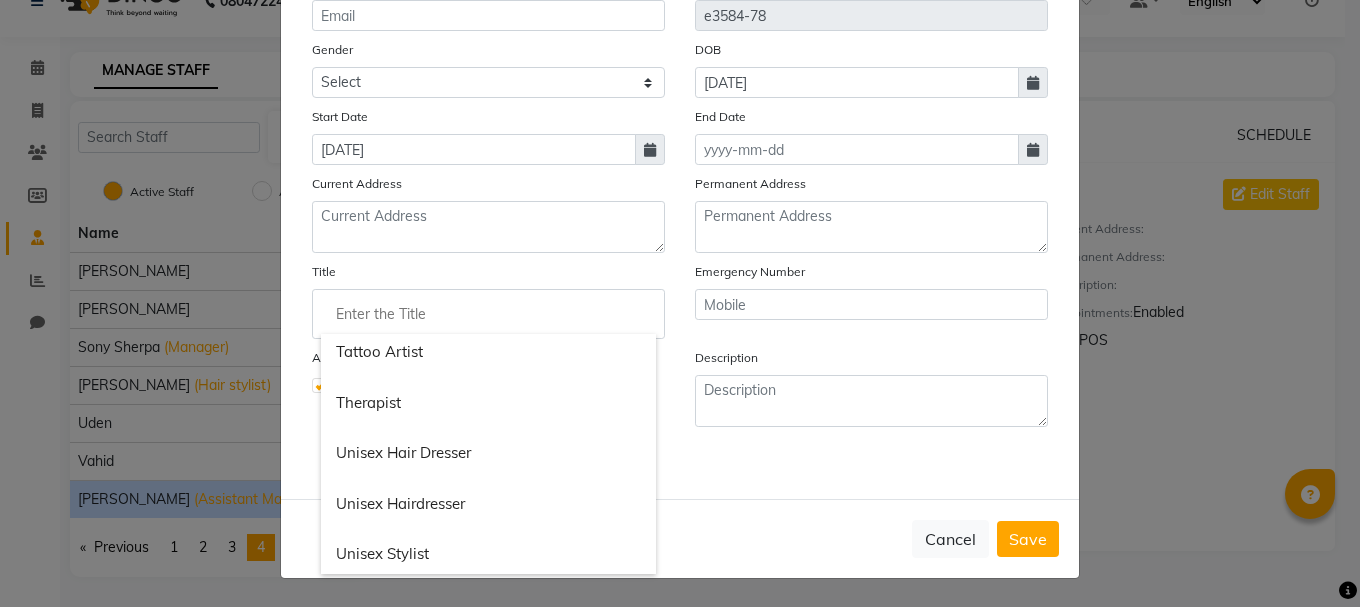 scroll, scrollTop: 2336, scrollLeft: 0, axis: vertical 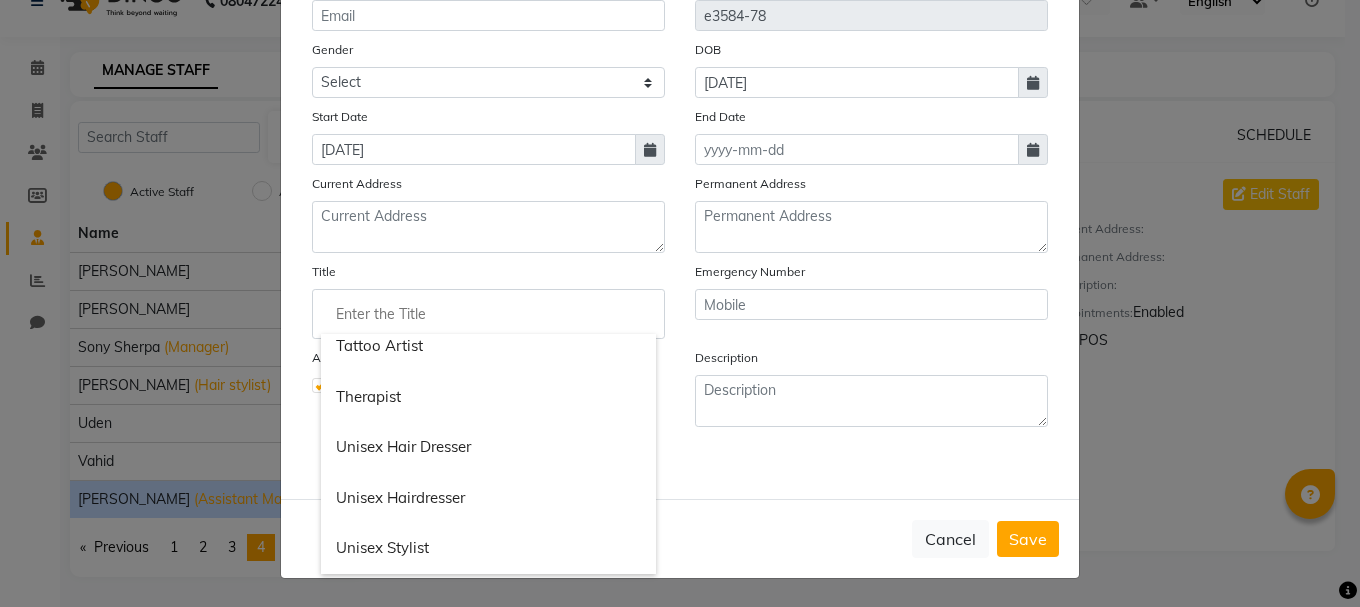 click 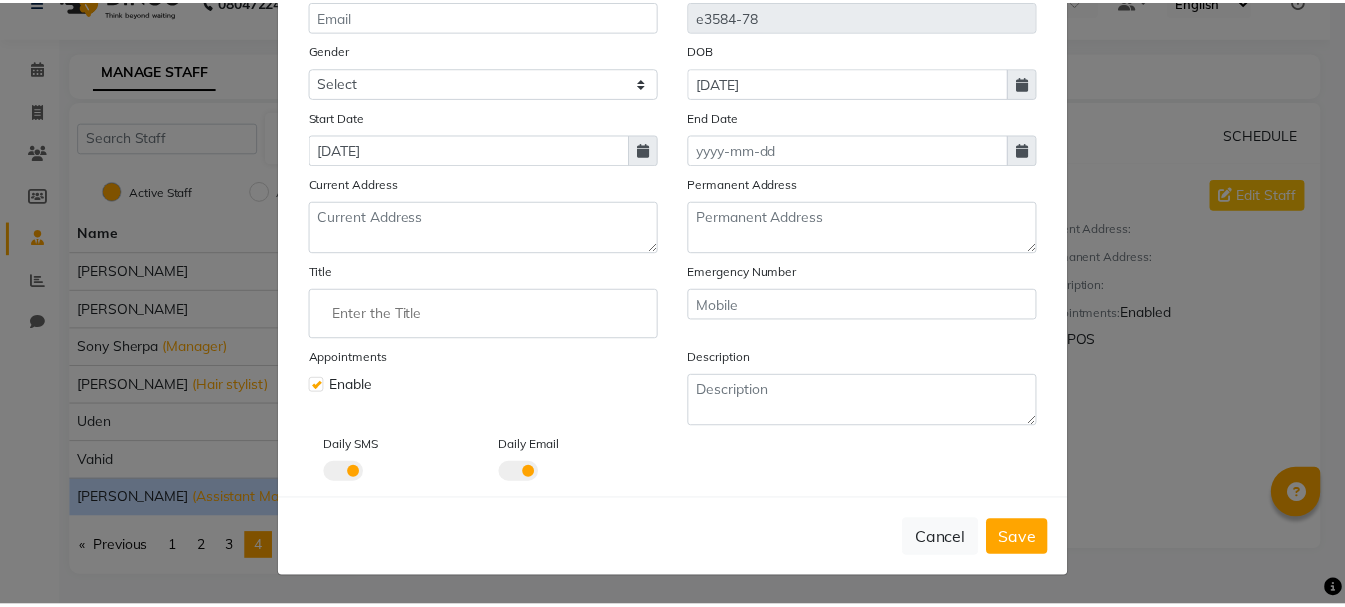 scroll, scrollTop: 0, scrollLeft: 0, axis: both 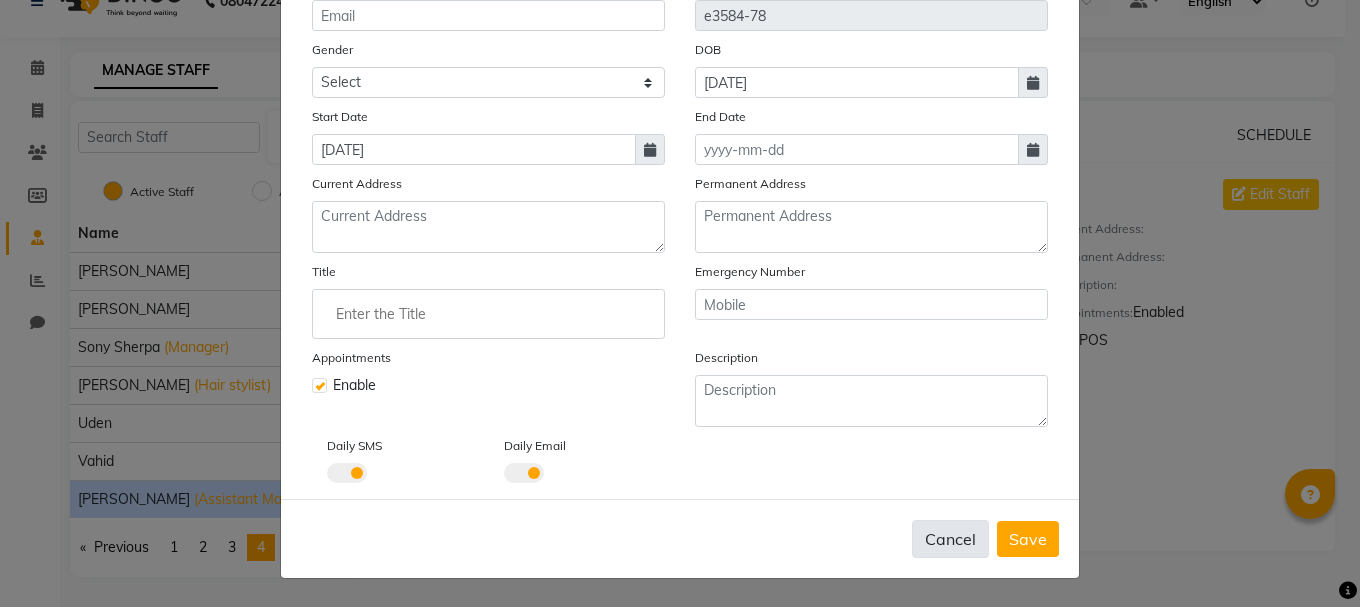 click on "Cancel" 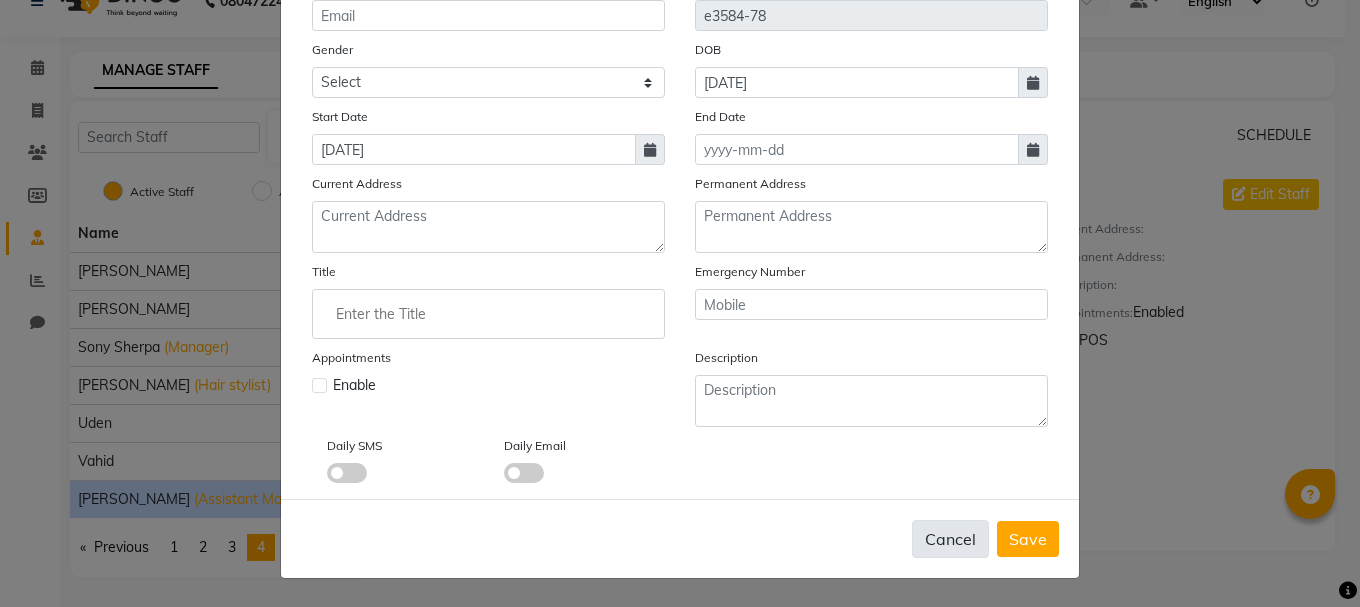 type 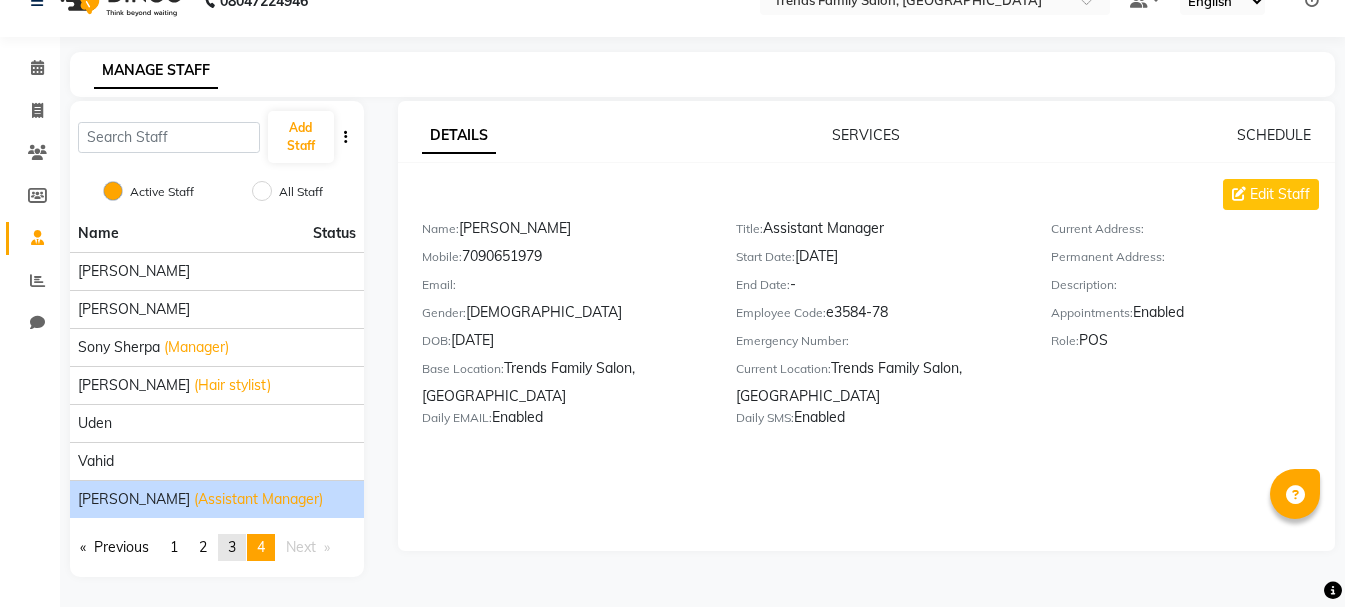 click on "3" at bounding box center (232, 547) 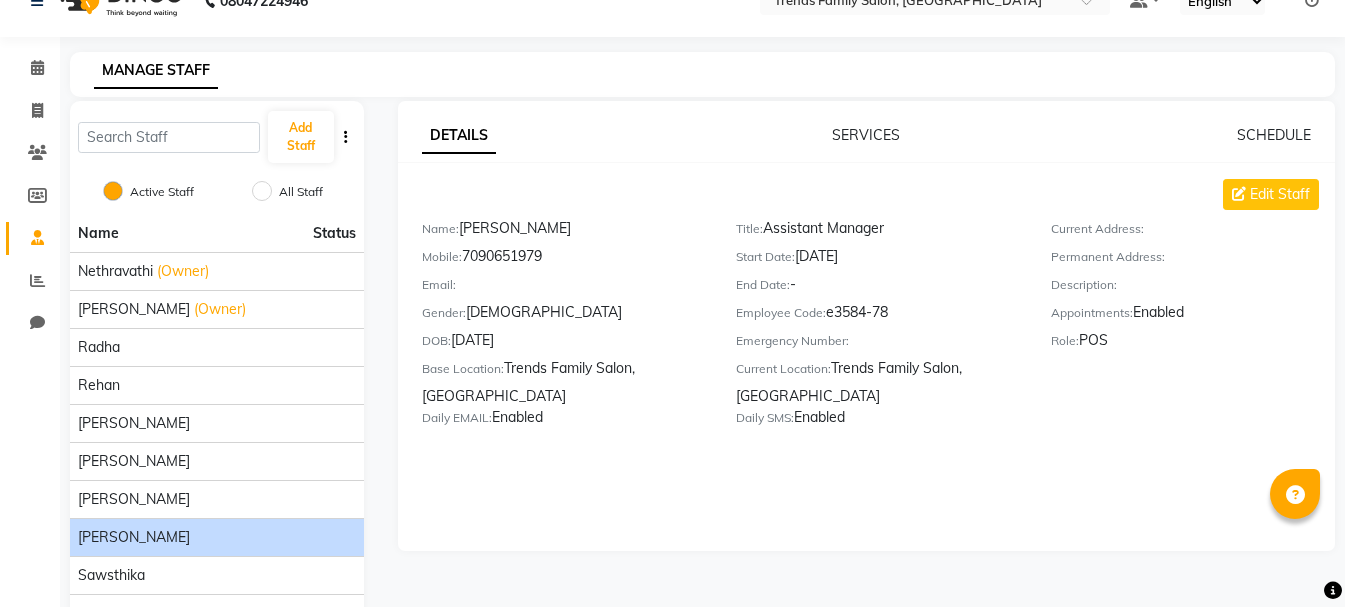 scroll, scrollTop: 149, scrollLeft: 0, axis: vertical 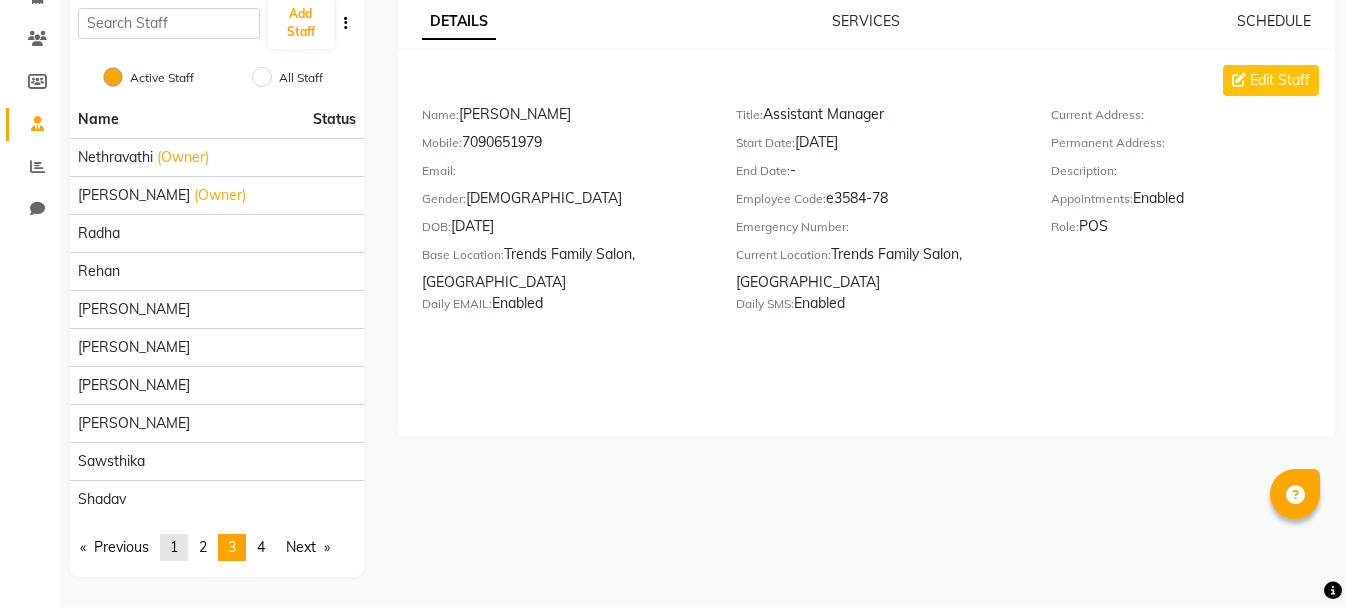 click on "1" at bounding box center [174, 547] 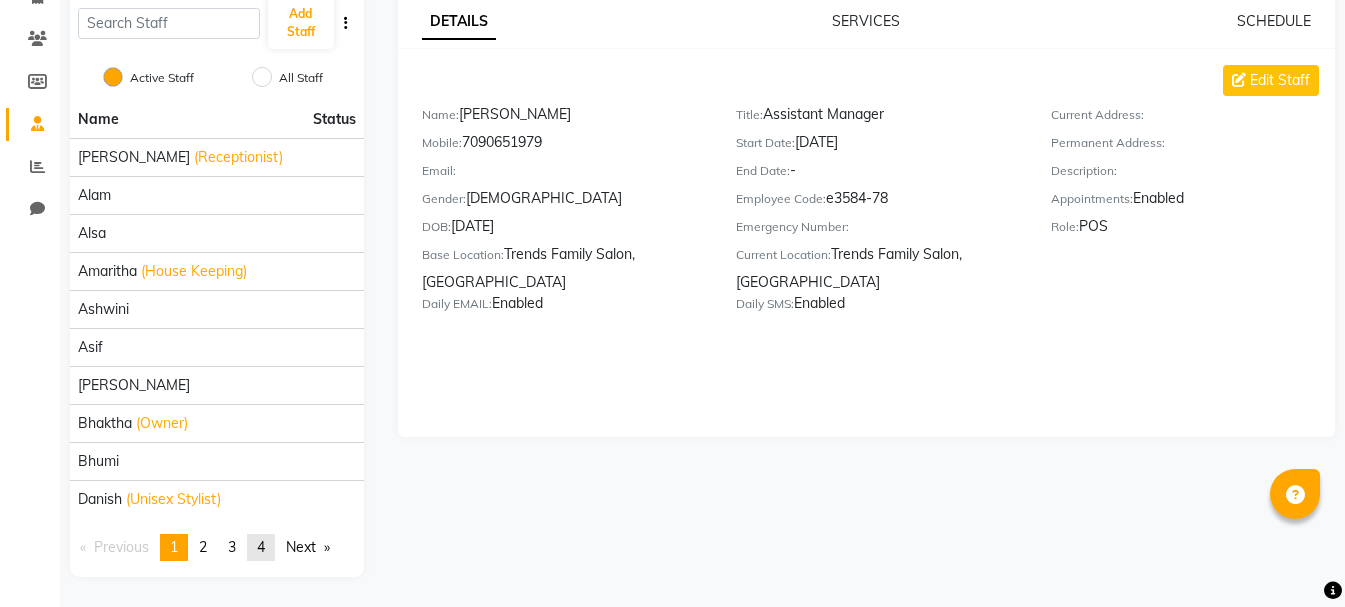 click on "4" at bounding box center [261, 547] 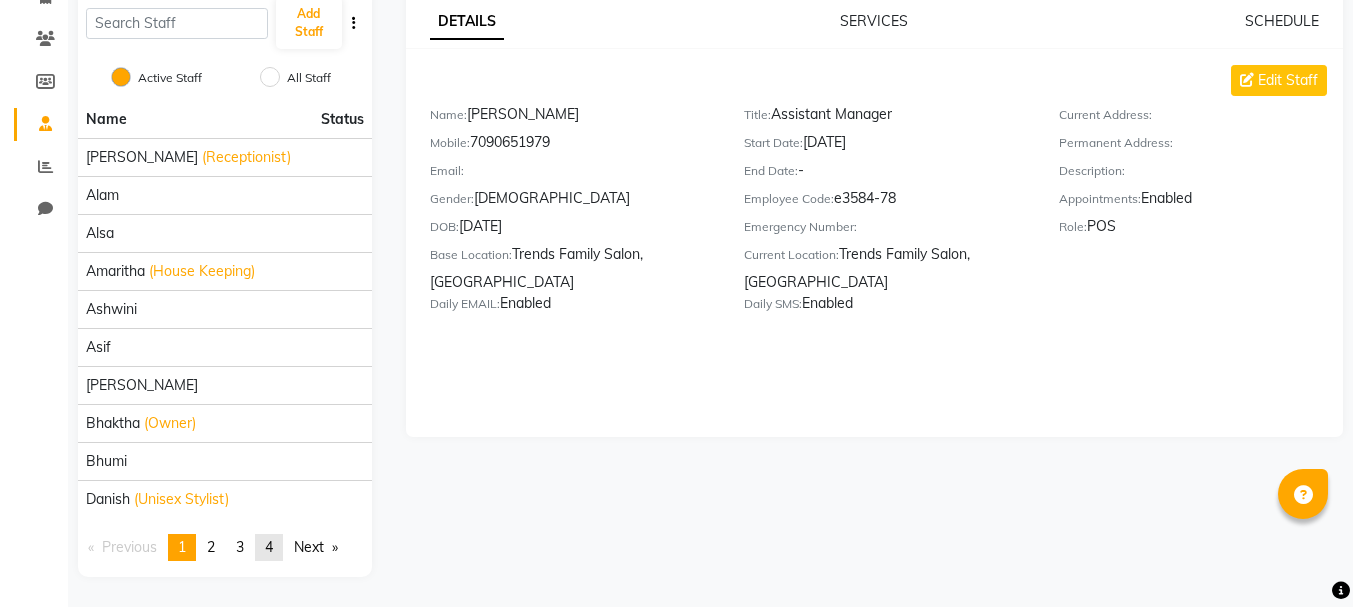 scroll, scrollTop: 35, scrollLeft: 0, axis: vertical 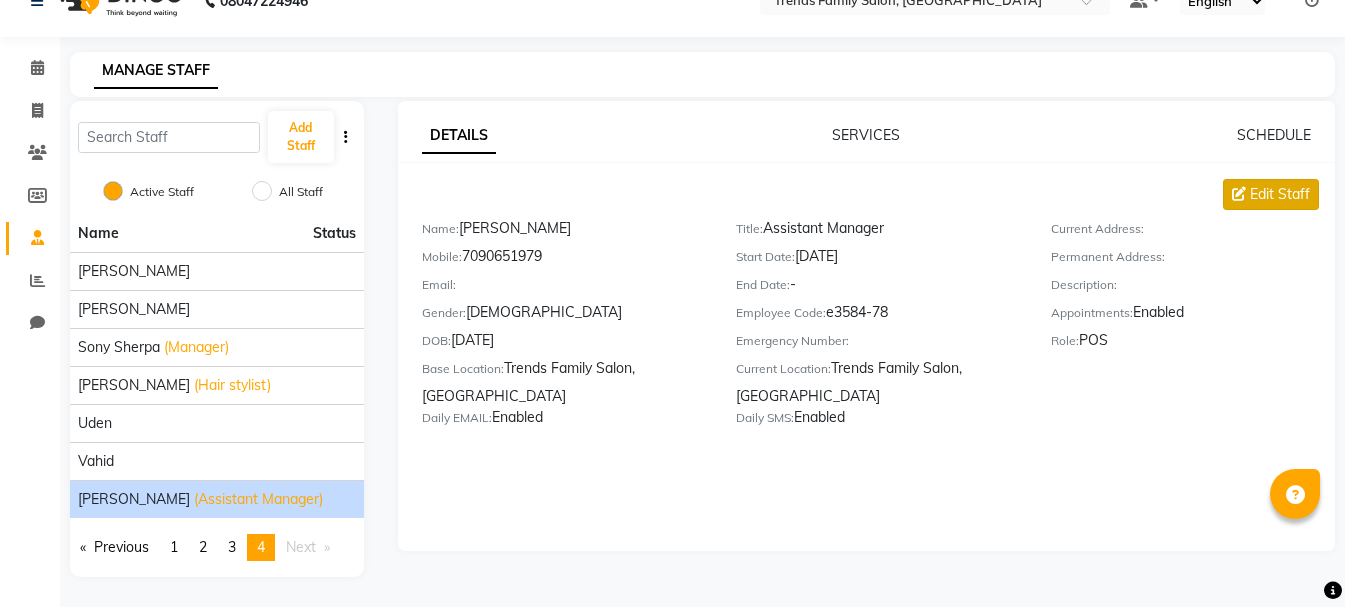 click on "Edit Staff" 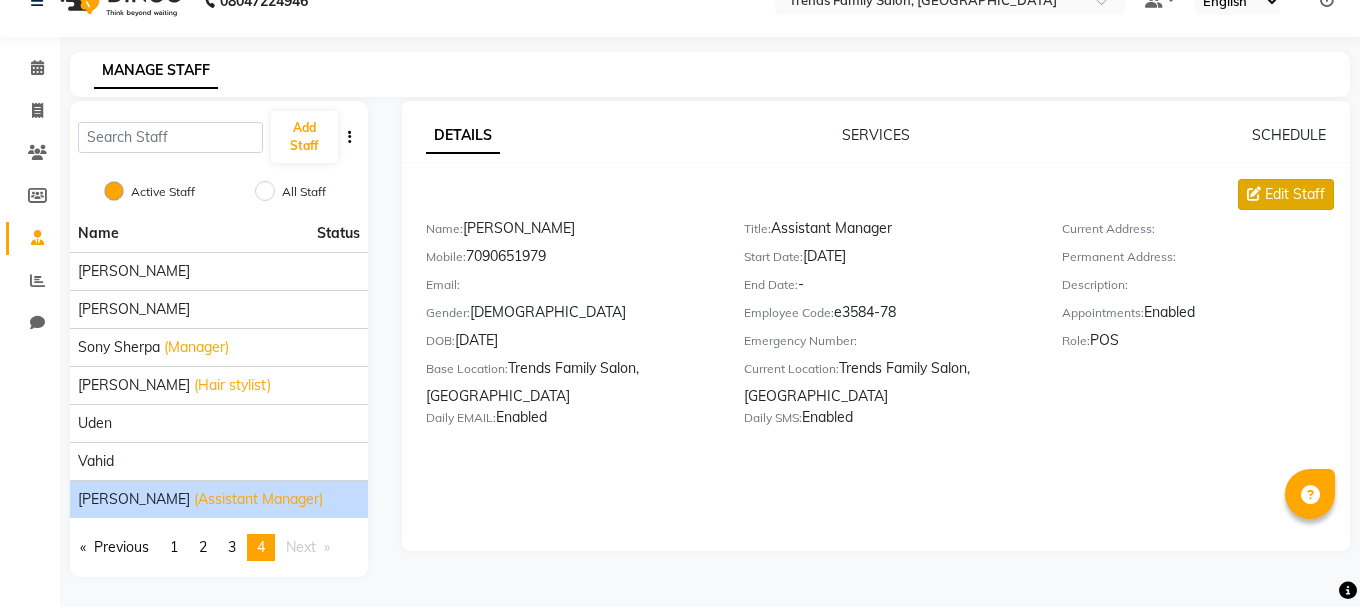 select on "[DEMOGRAPHIC_DATA]" 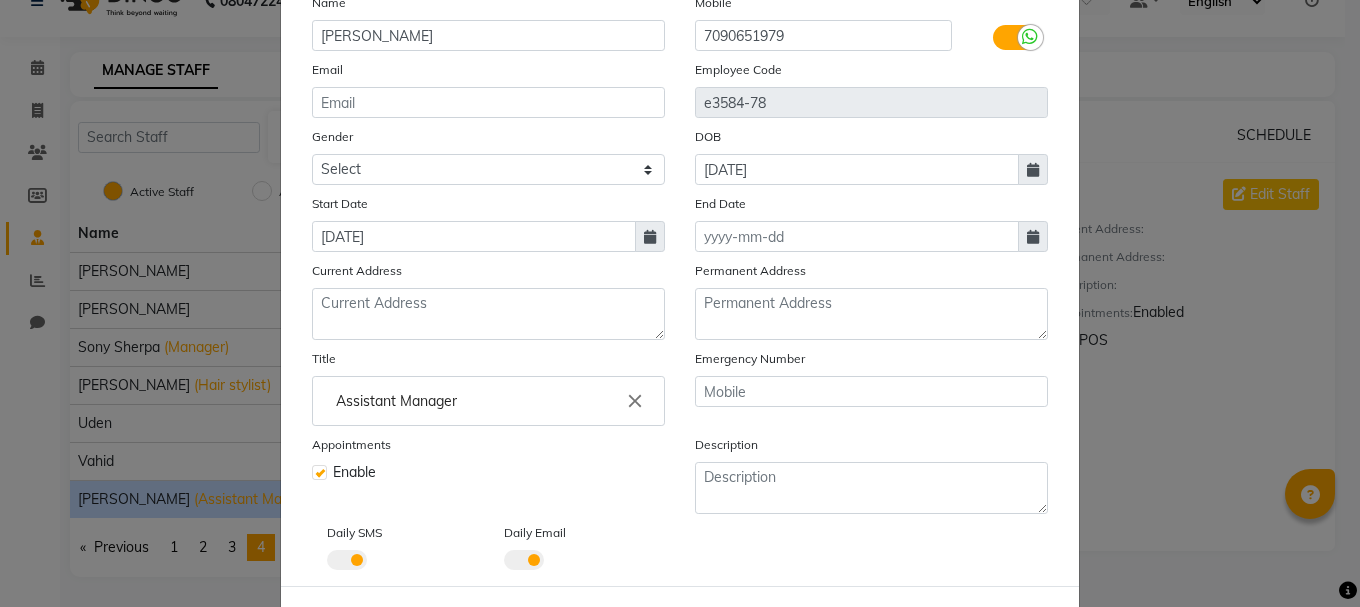 scroll, scrollTop: 200, scrollLeft: 0, axis: vertical 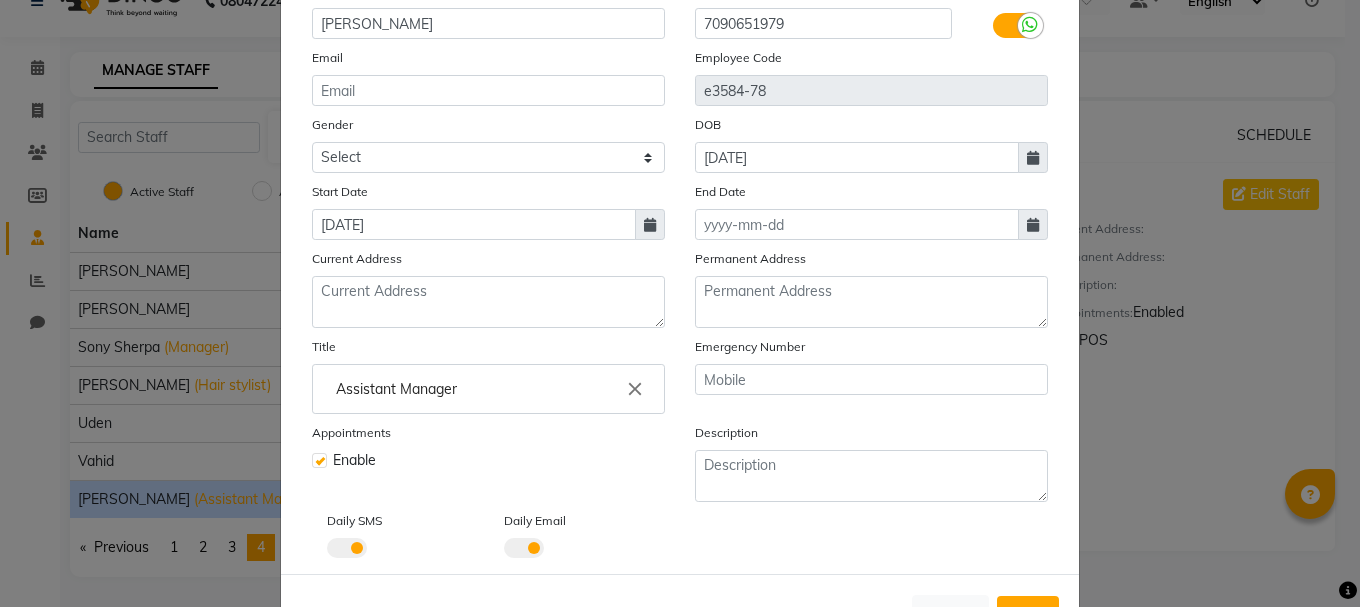 click on "close" 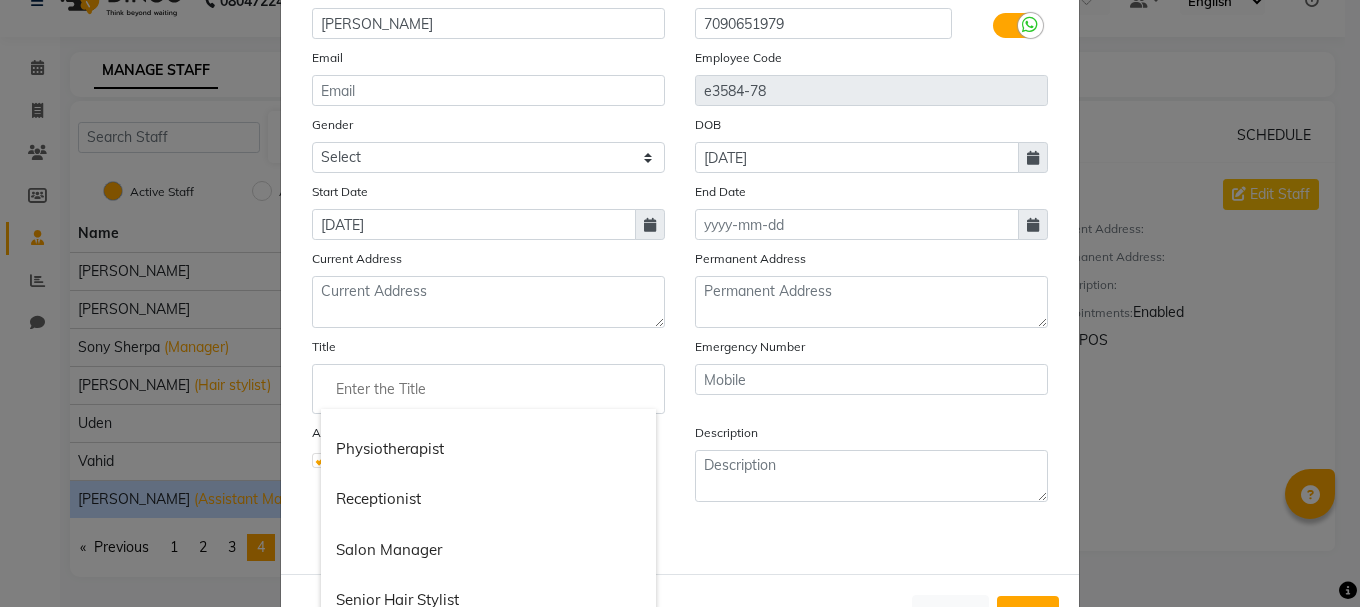 scroll, scrollTop: 1500, scrollLeft: 0, axis: vertical 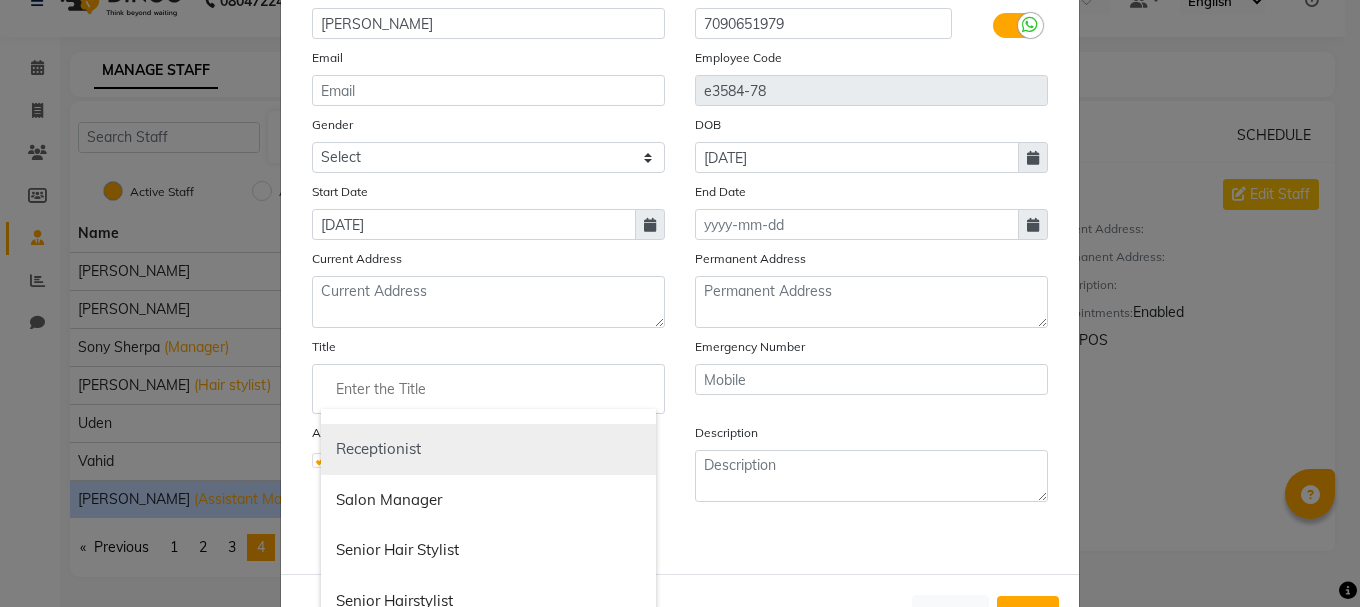 click on "Receptionist" at bounding box center [488, 449] 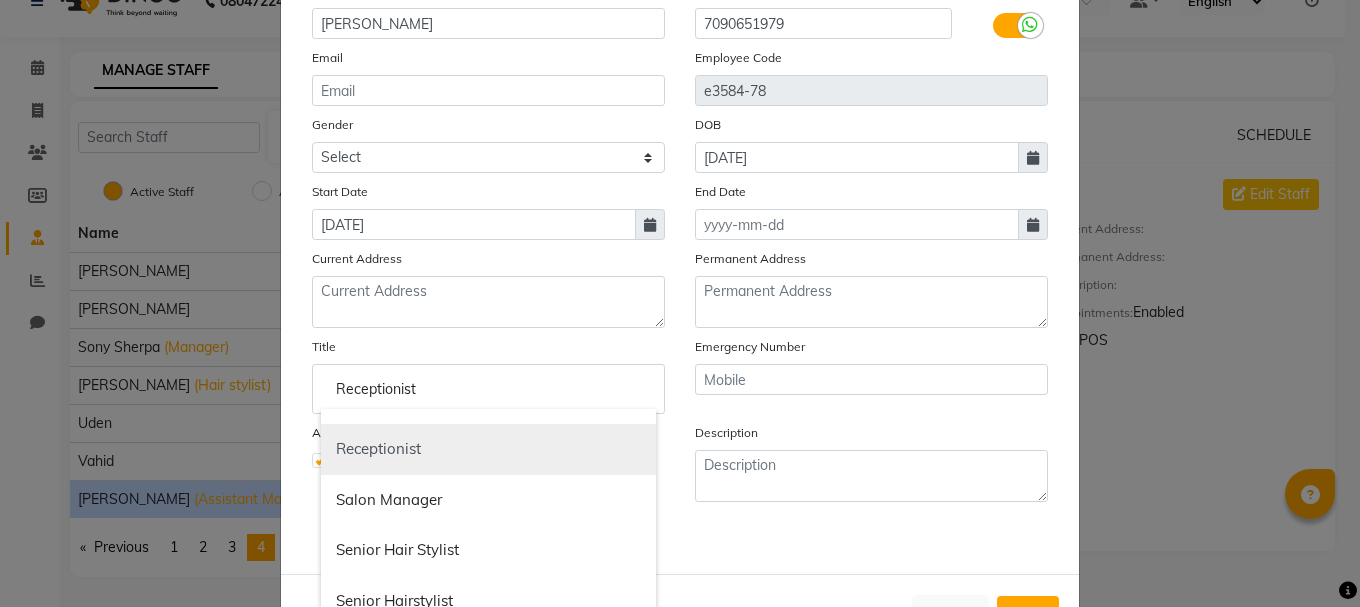 scroll, scrollTop: 0, scrollLeft: 0, axis: both 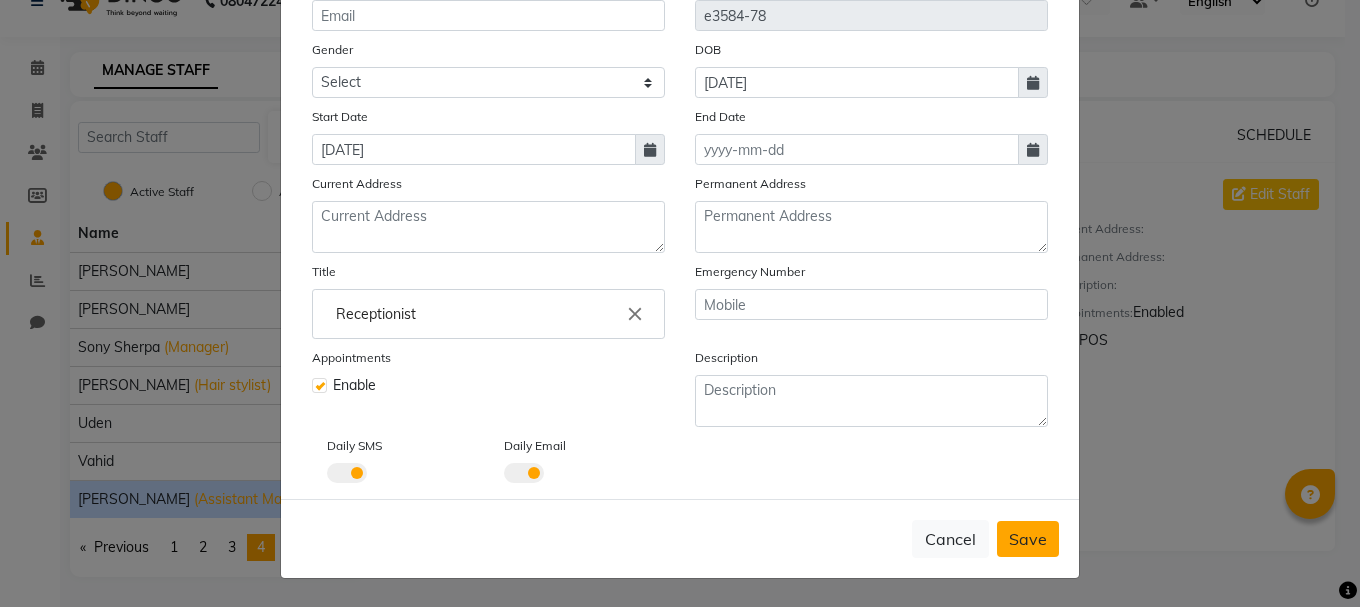 click on "Save" at bounding box center (1028, 539) 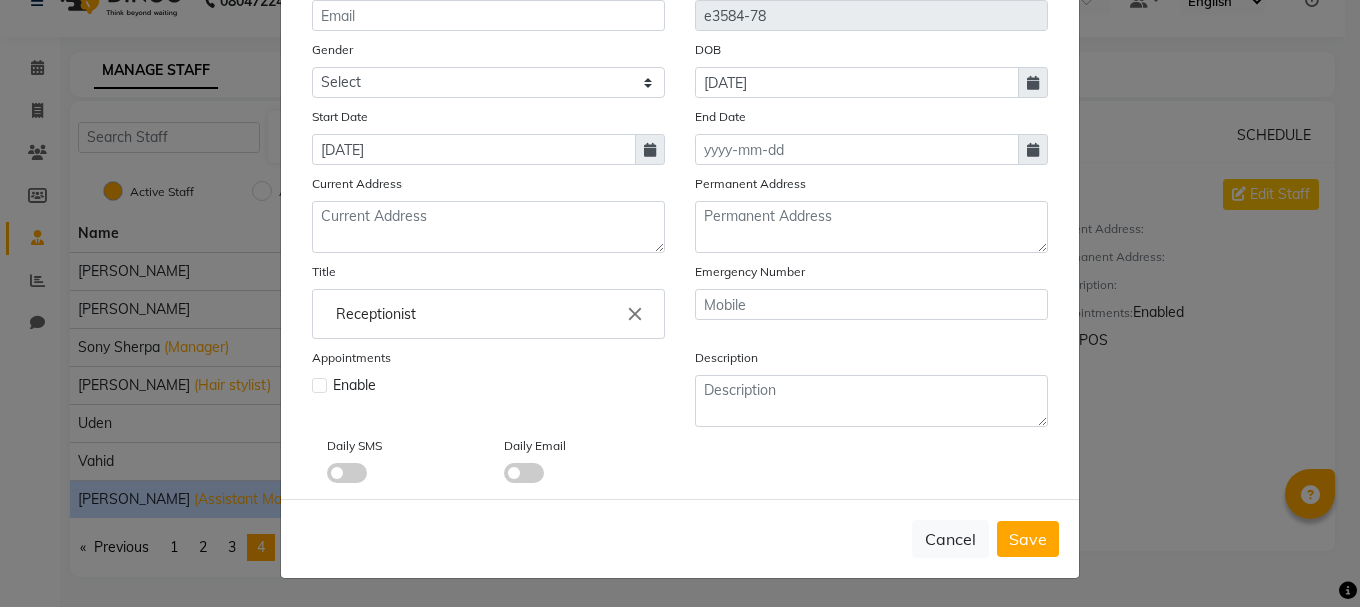 type 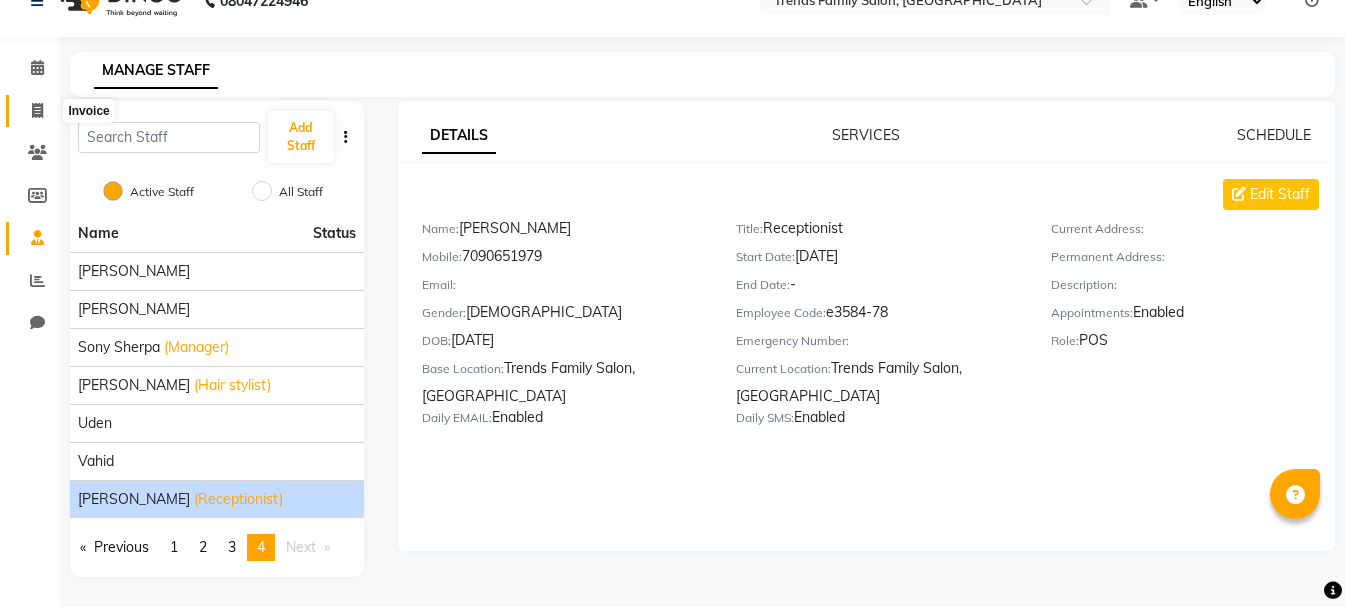 click 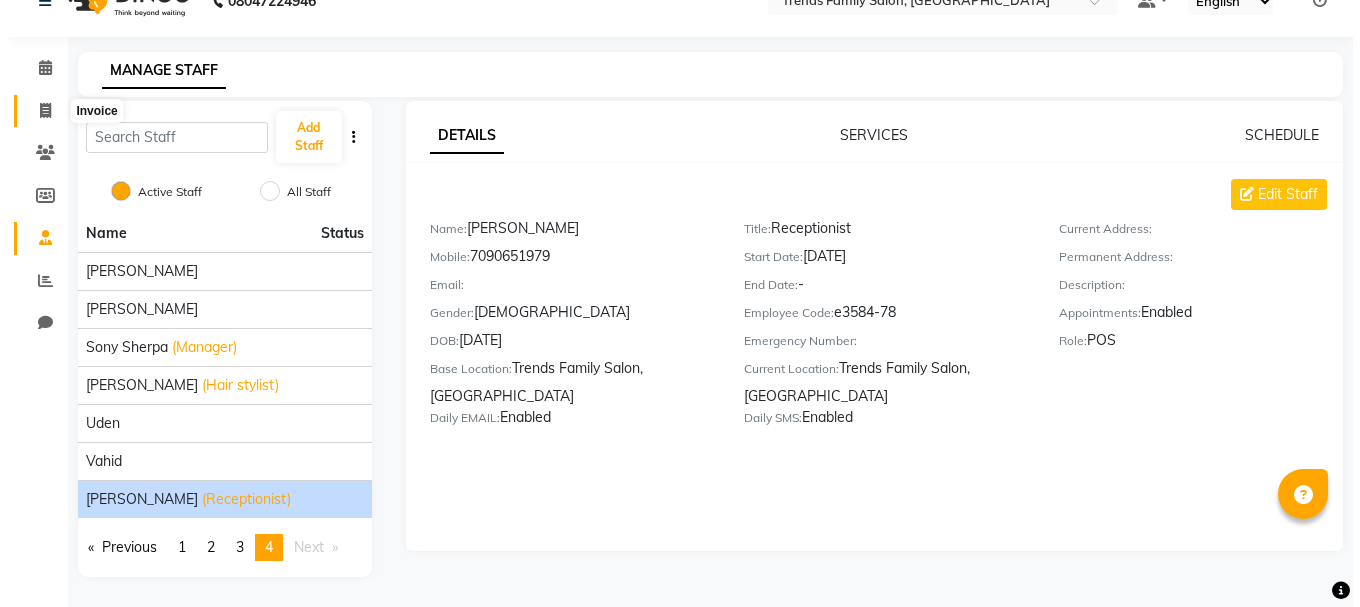 scroll, scrollTop: 0, scrollLeft: 0, axis: both 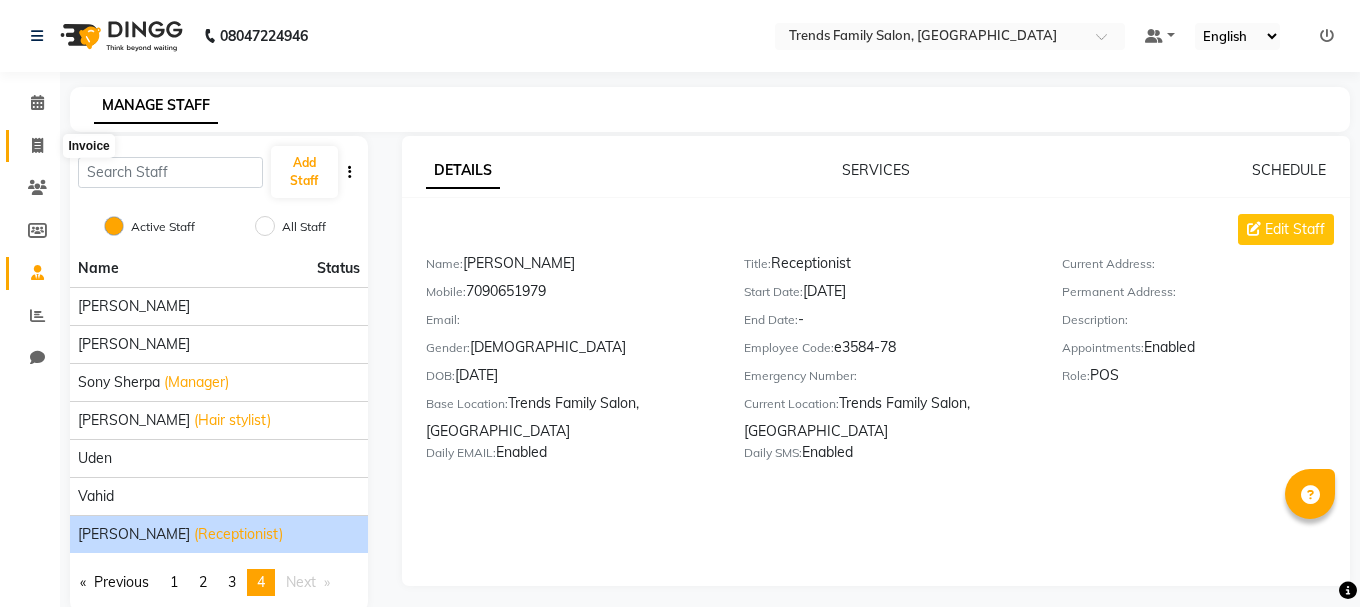 select on "service" 